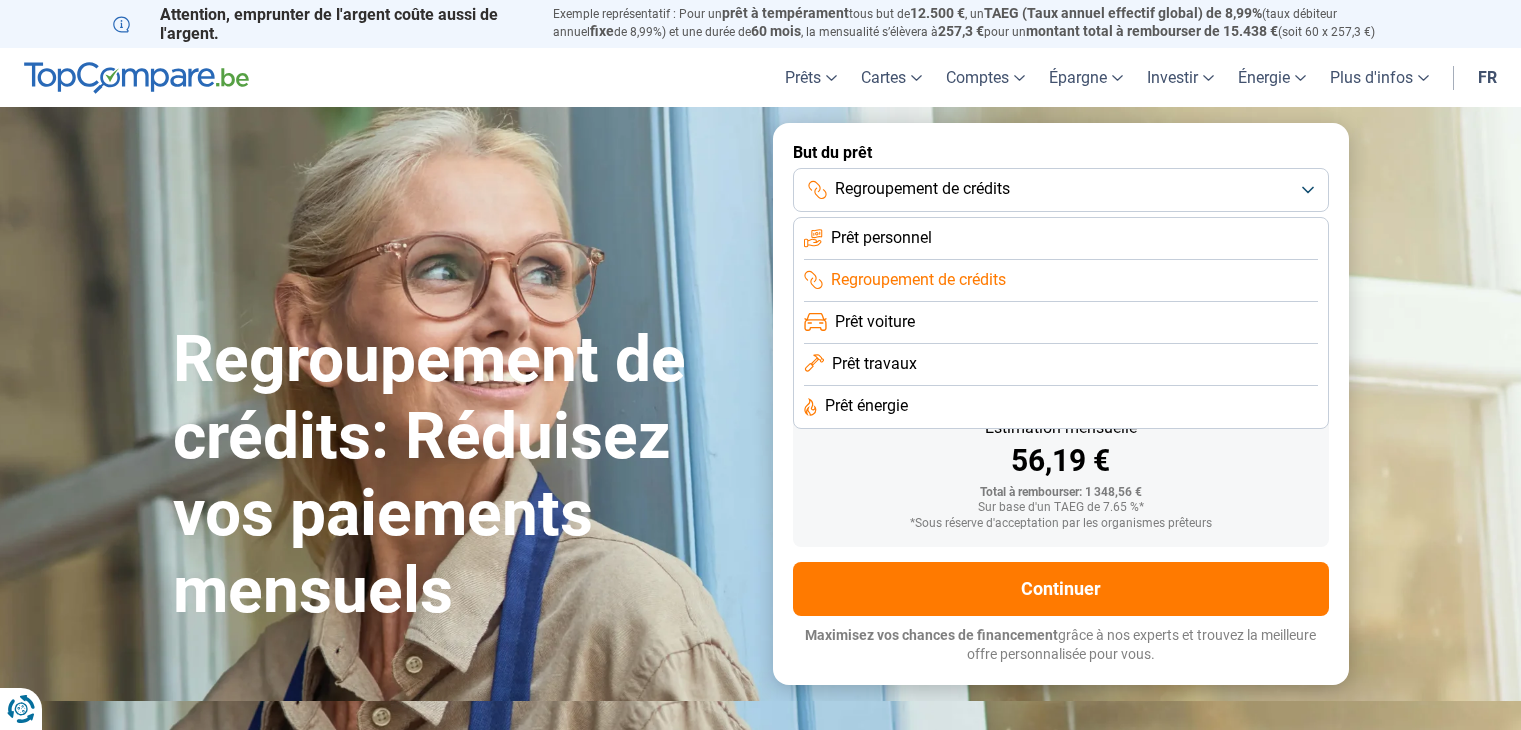 scroll, scrollTop: 0, scrollLeft: 0, axis: both 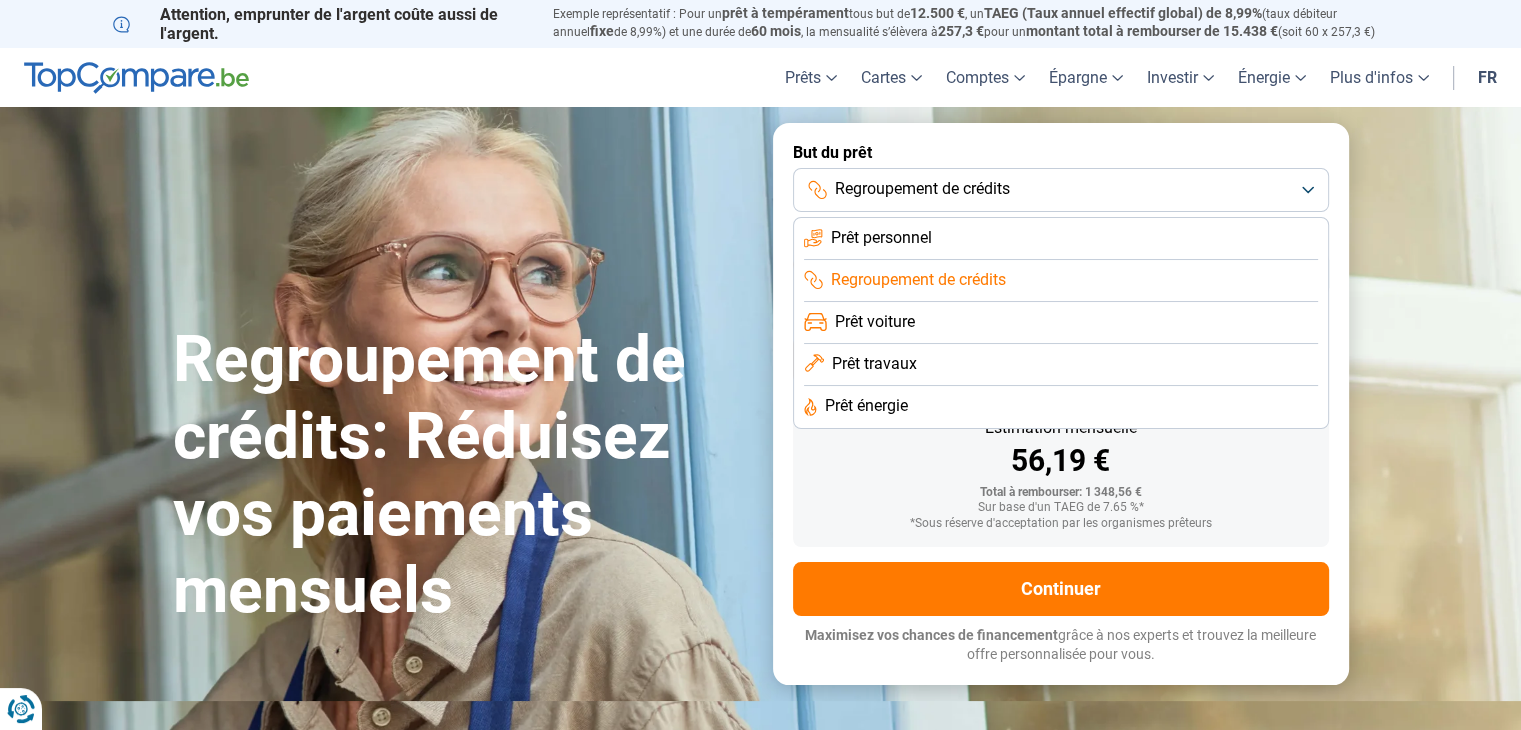 click on "Regroupement de crédits" at bounding box center [1061, 190] 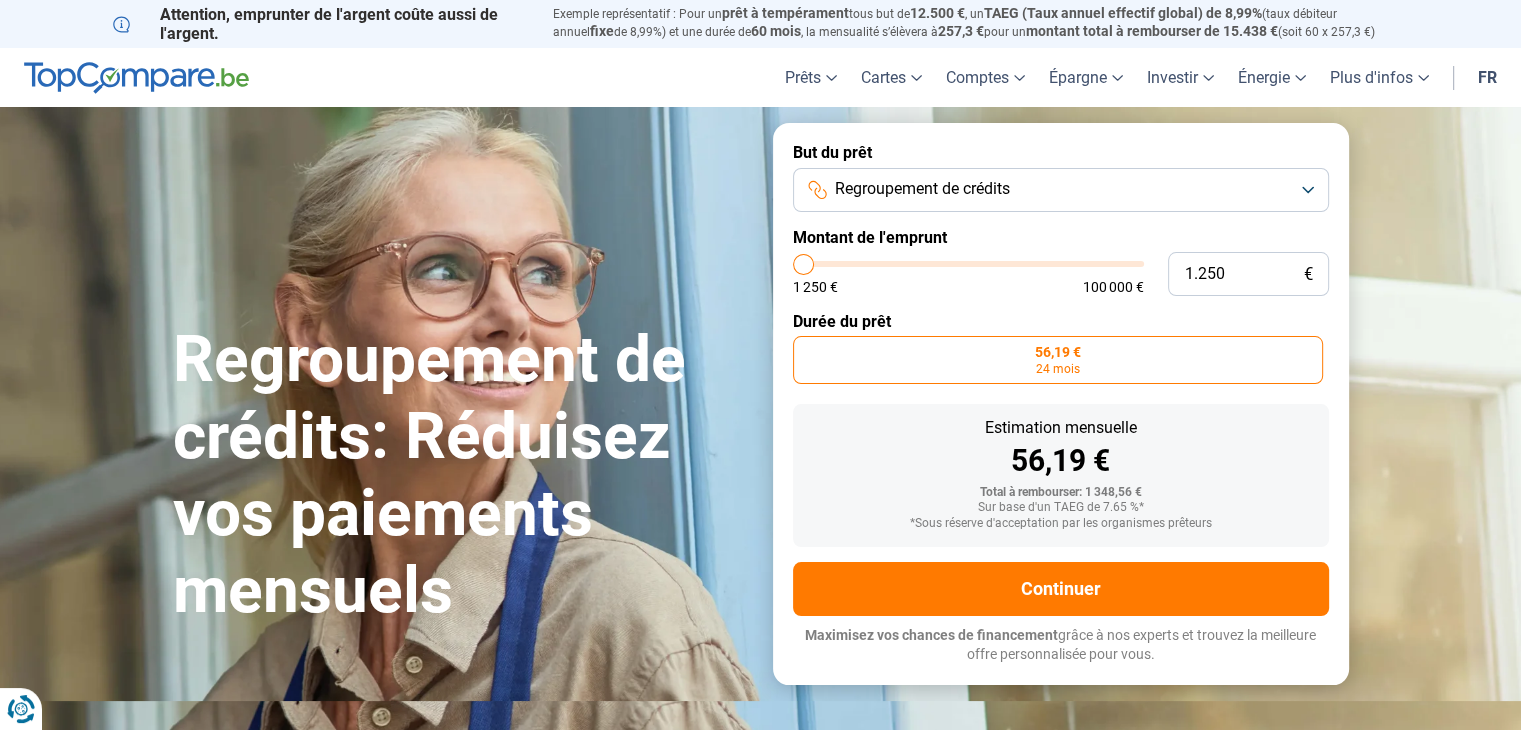 click on "Regroupement de crédits" at bounding box center [1061, 190] 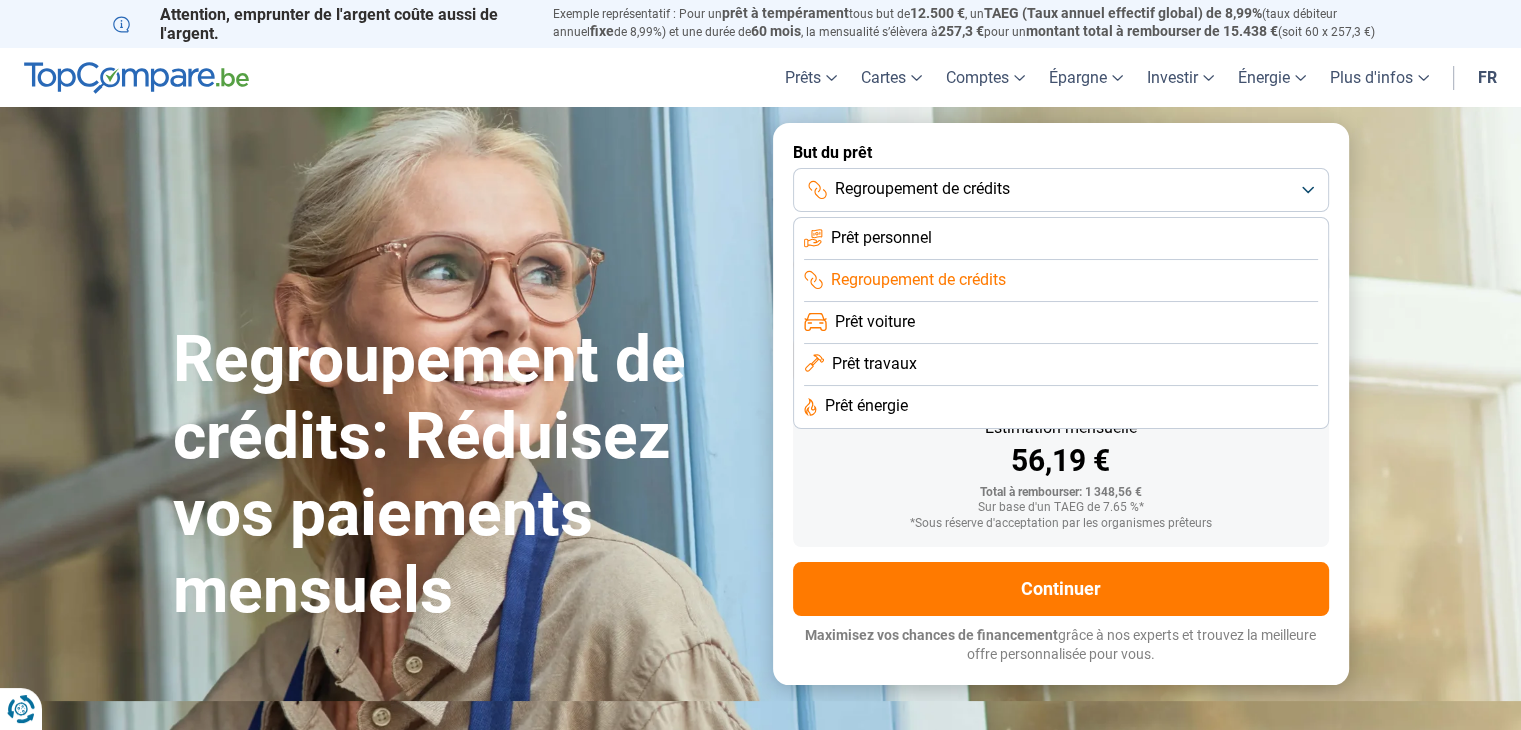 click on "Prêt personnel" at bounding box center (881, 238) 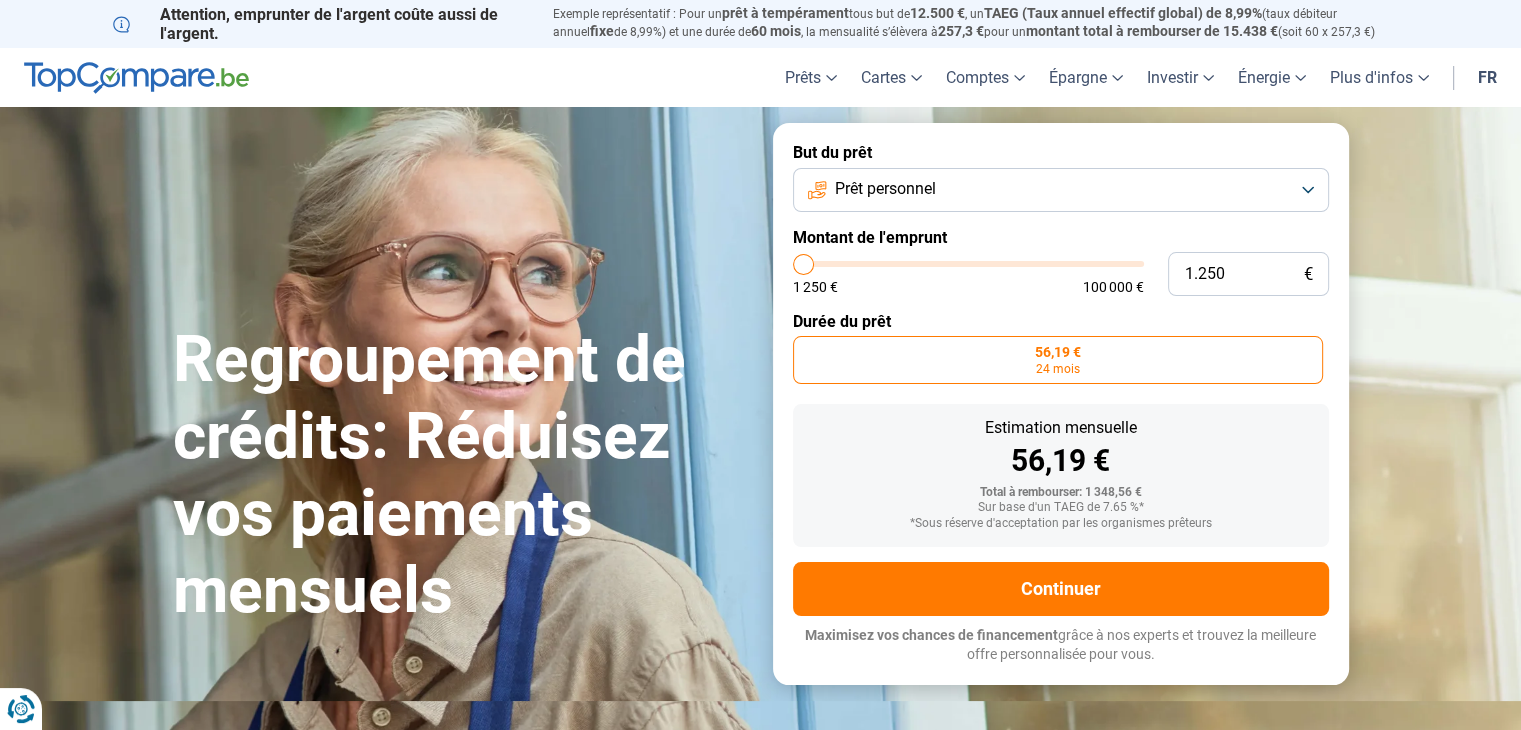 type on "3.500" 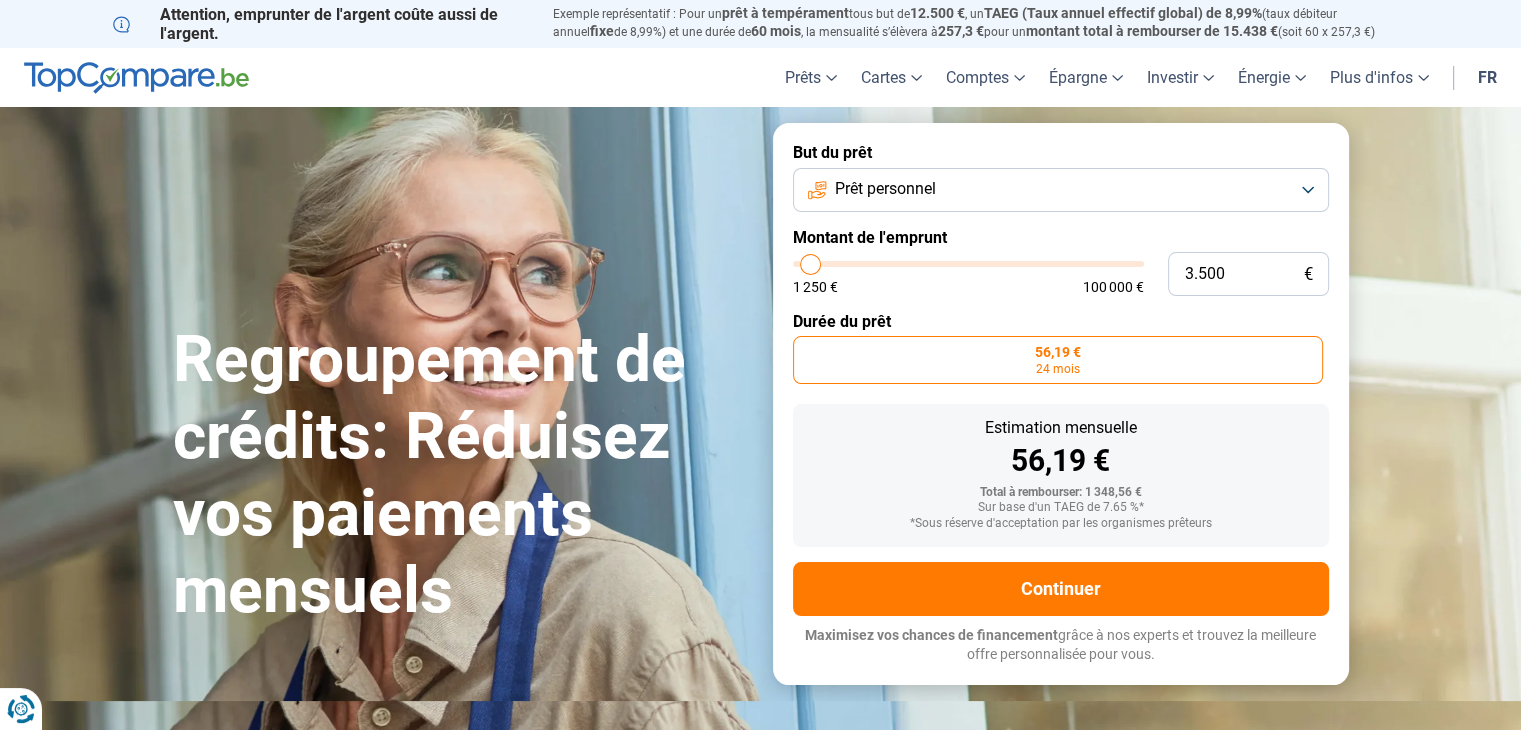type on "7.750" 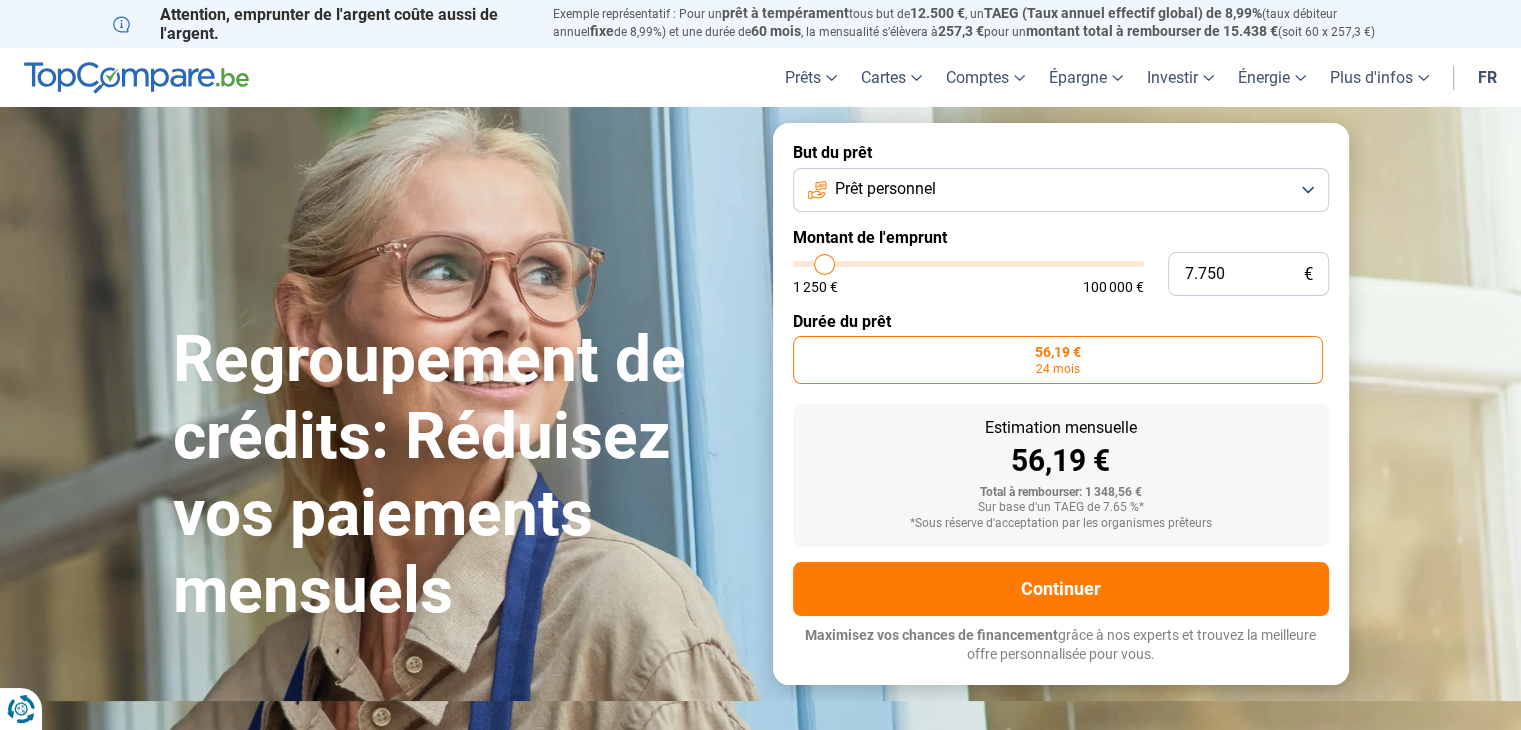 type on "14.250" 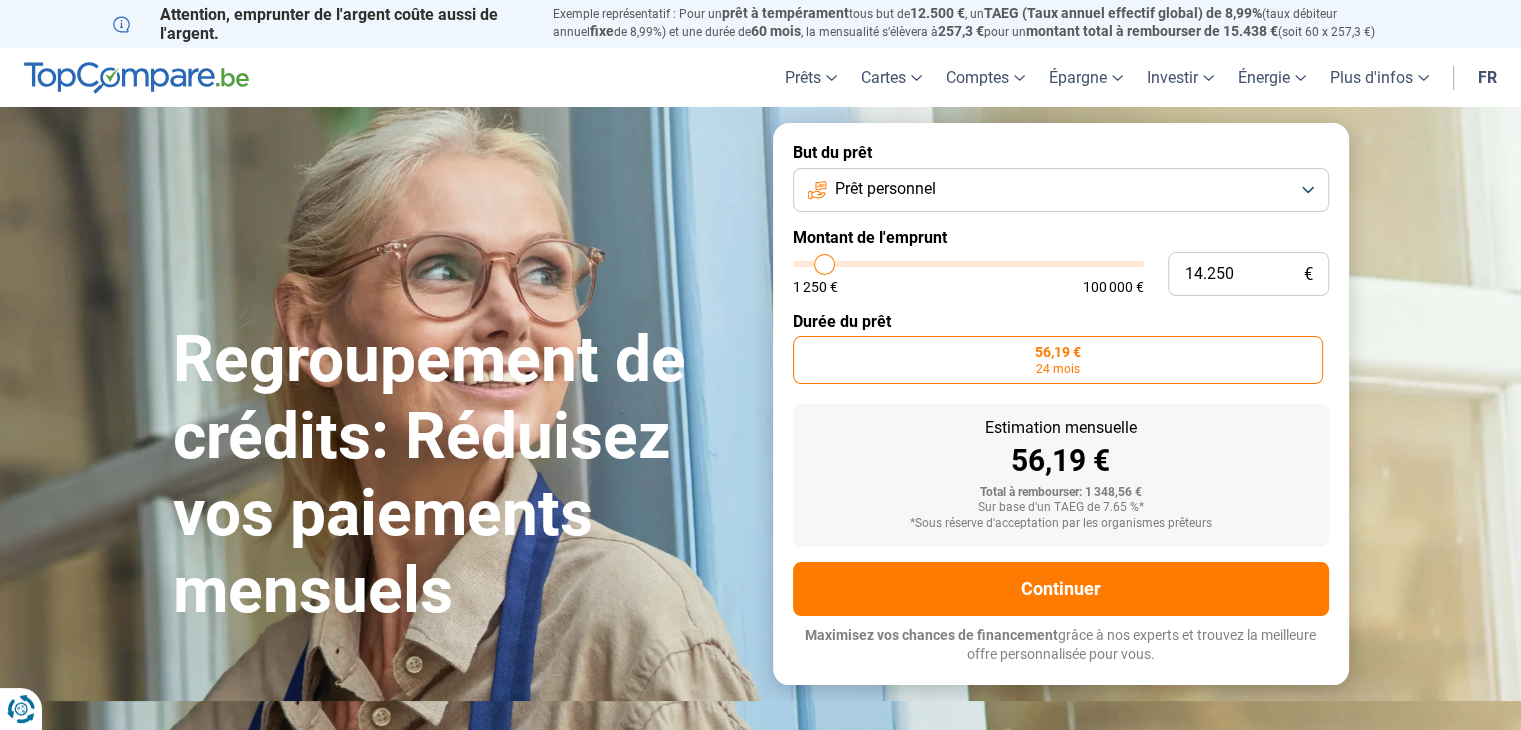 type on "14250" 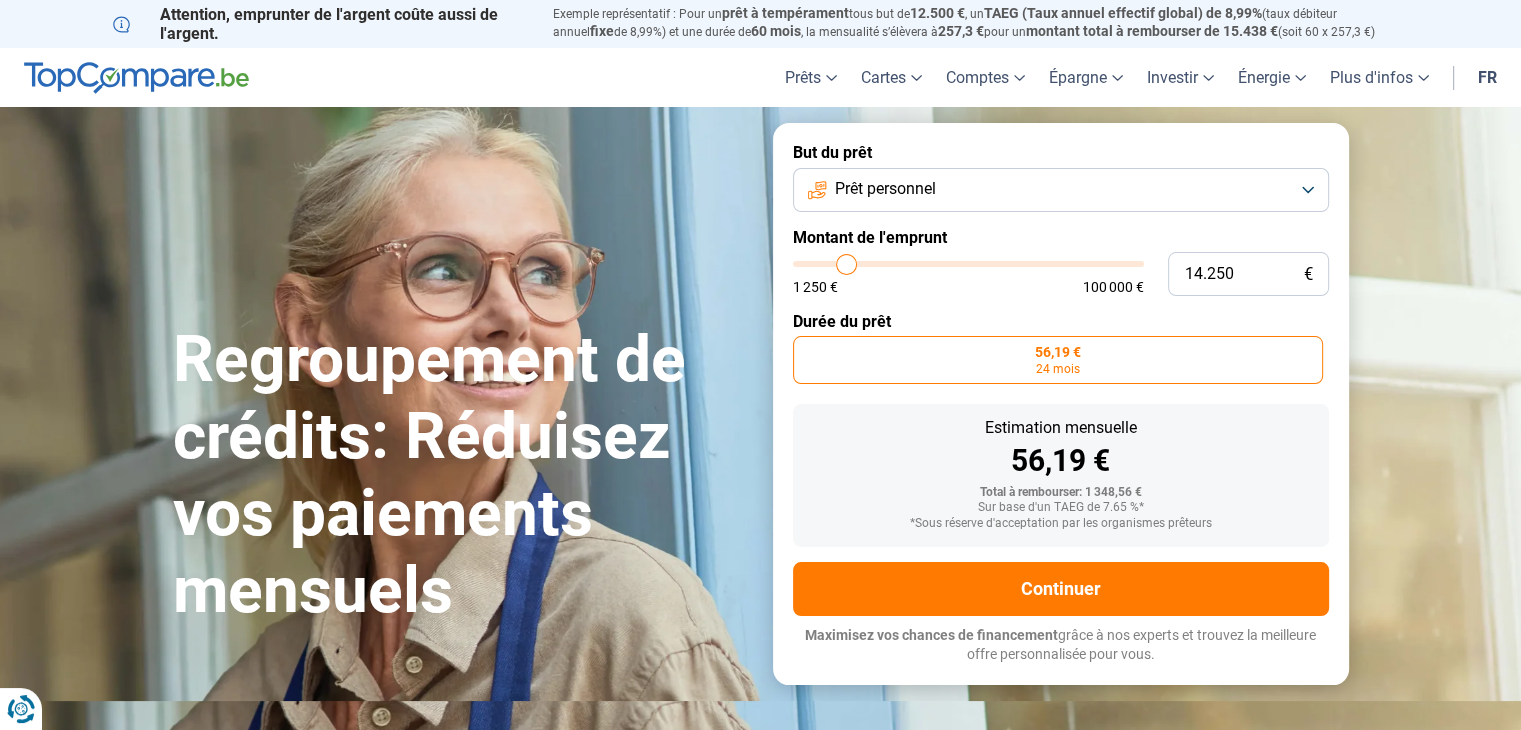 type on "18.500" 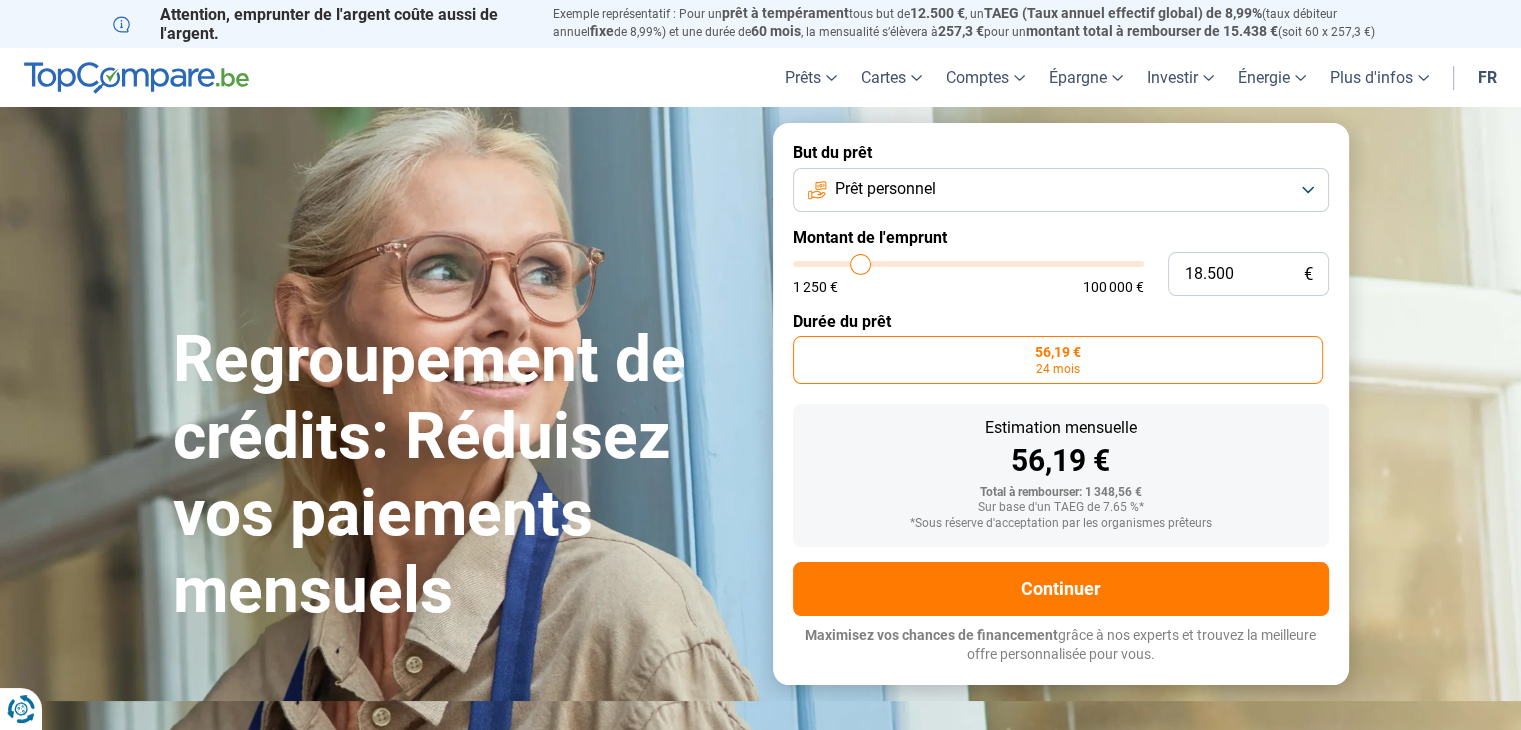 type on "21.000" 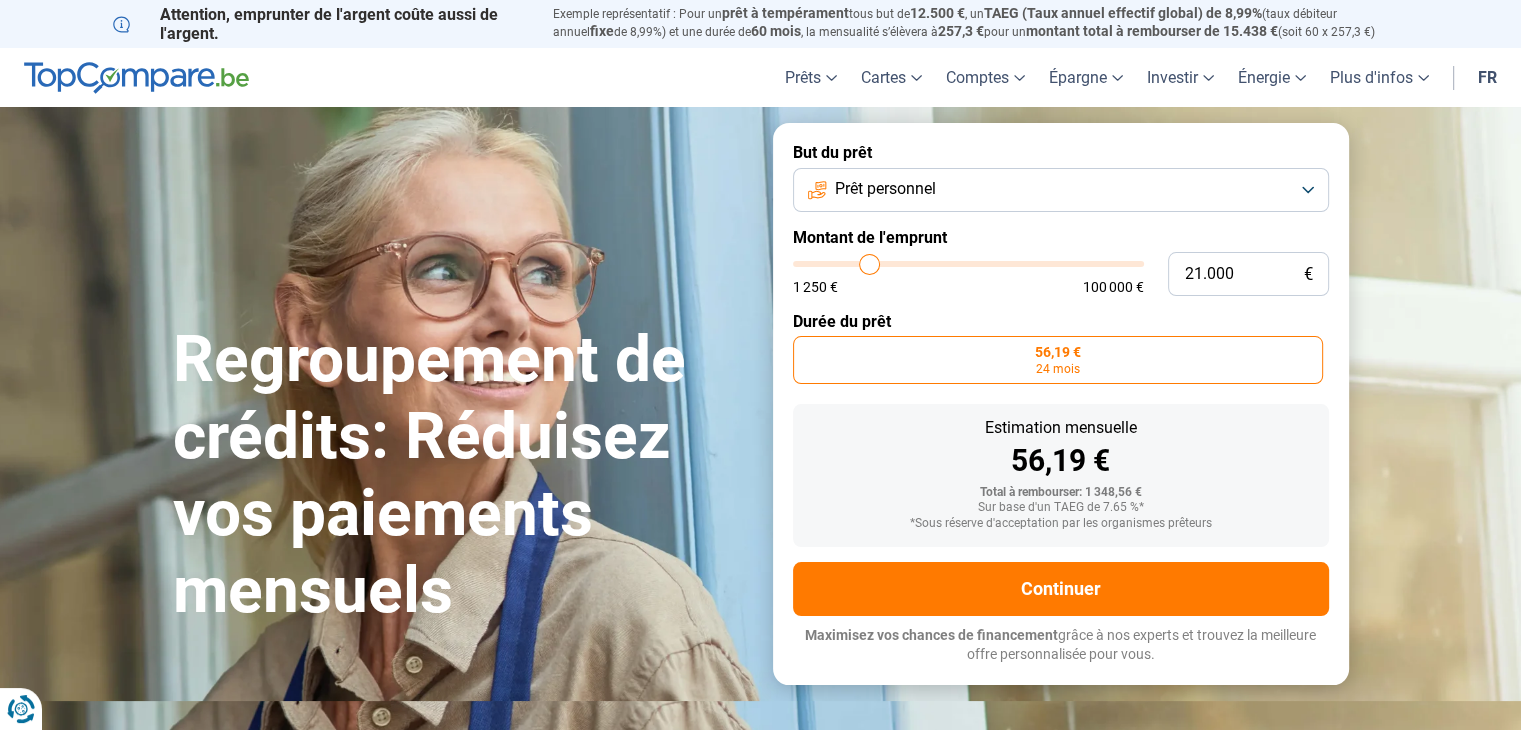 type on "25.250" 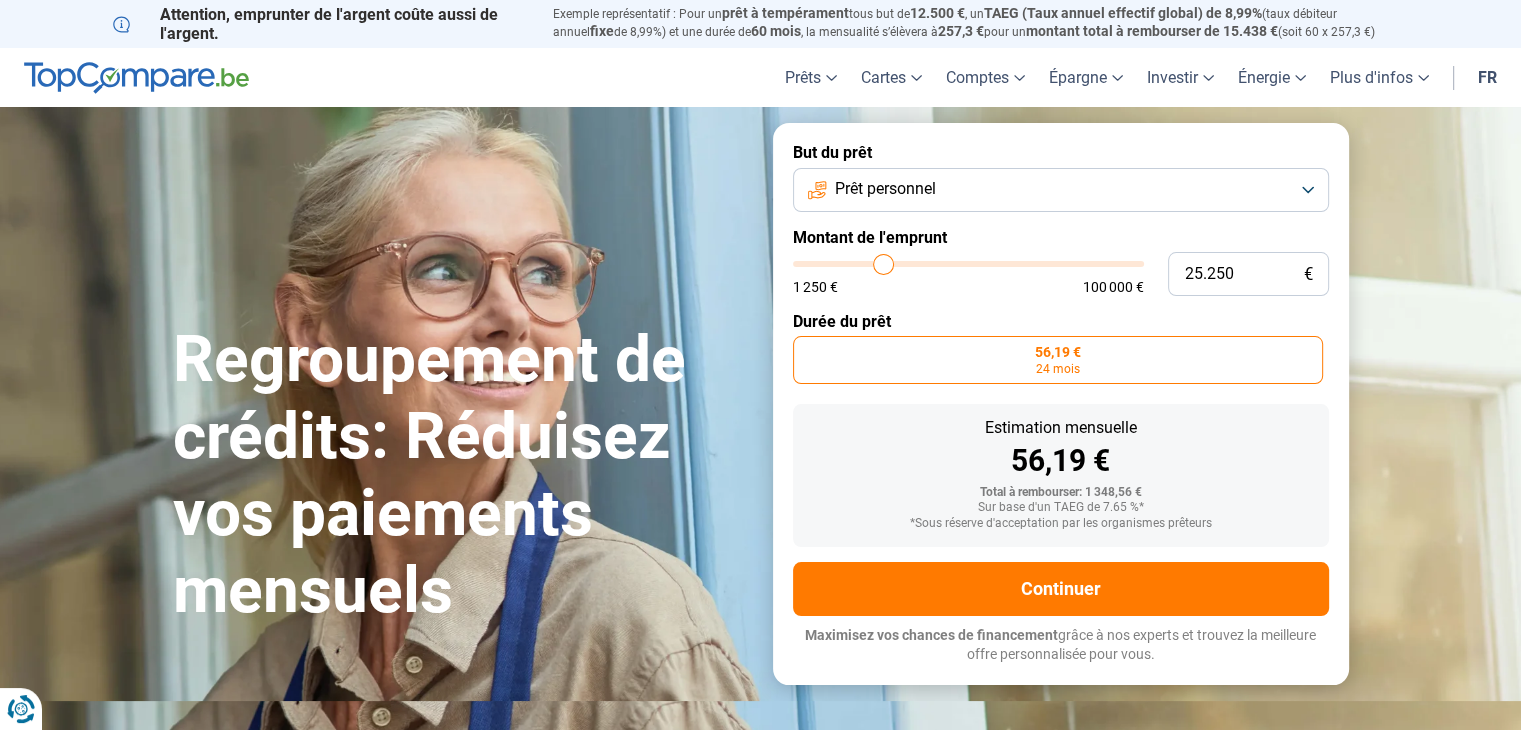 type on "27.250" 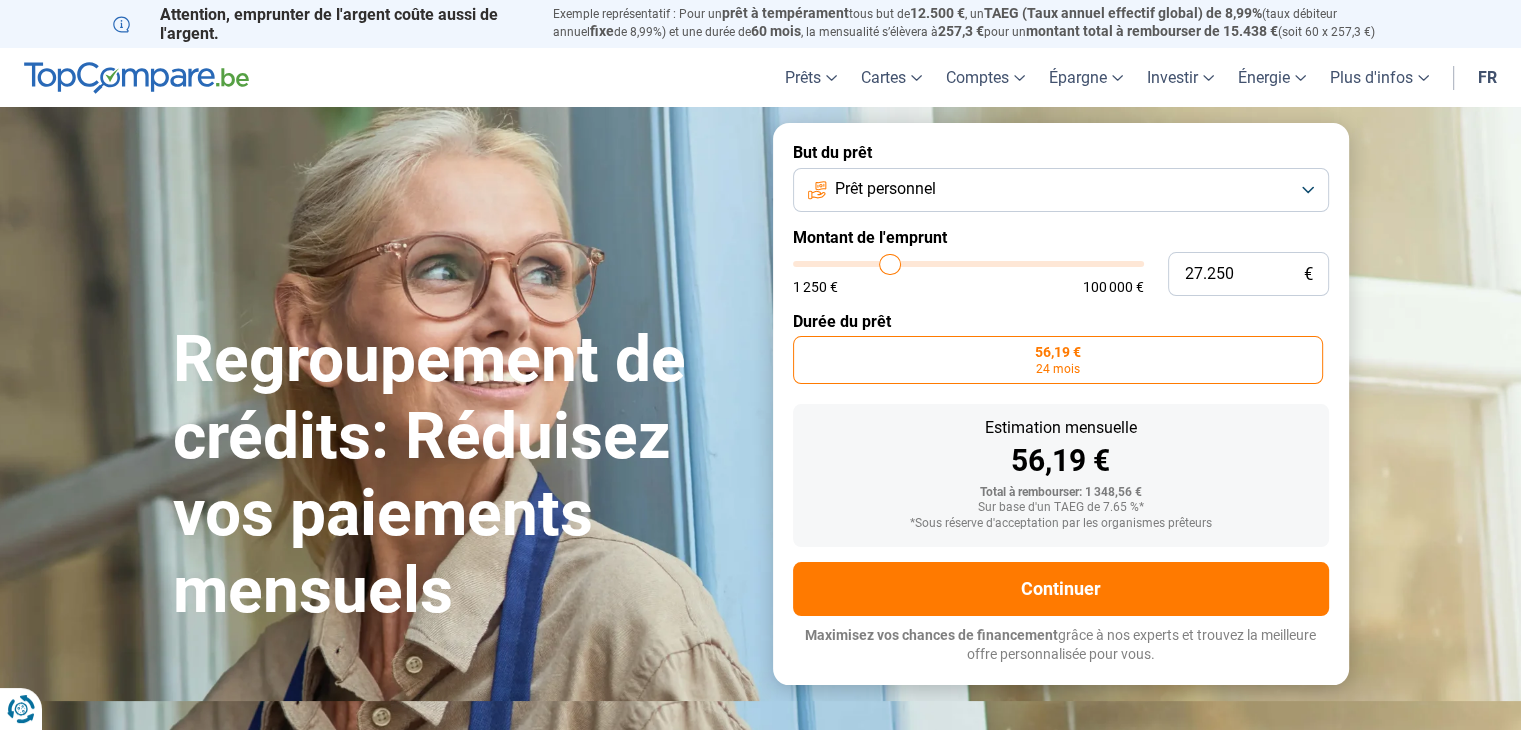 type on "28.500" 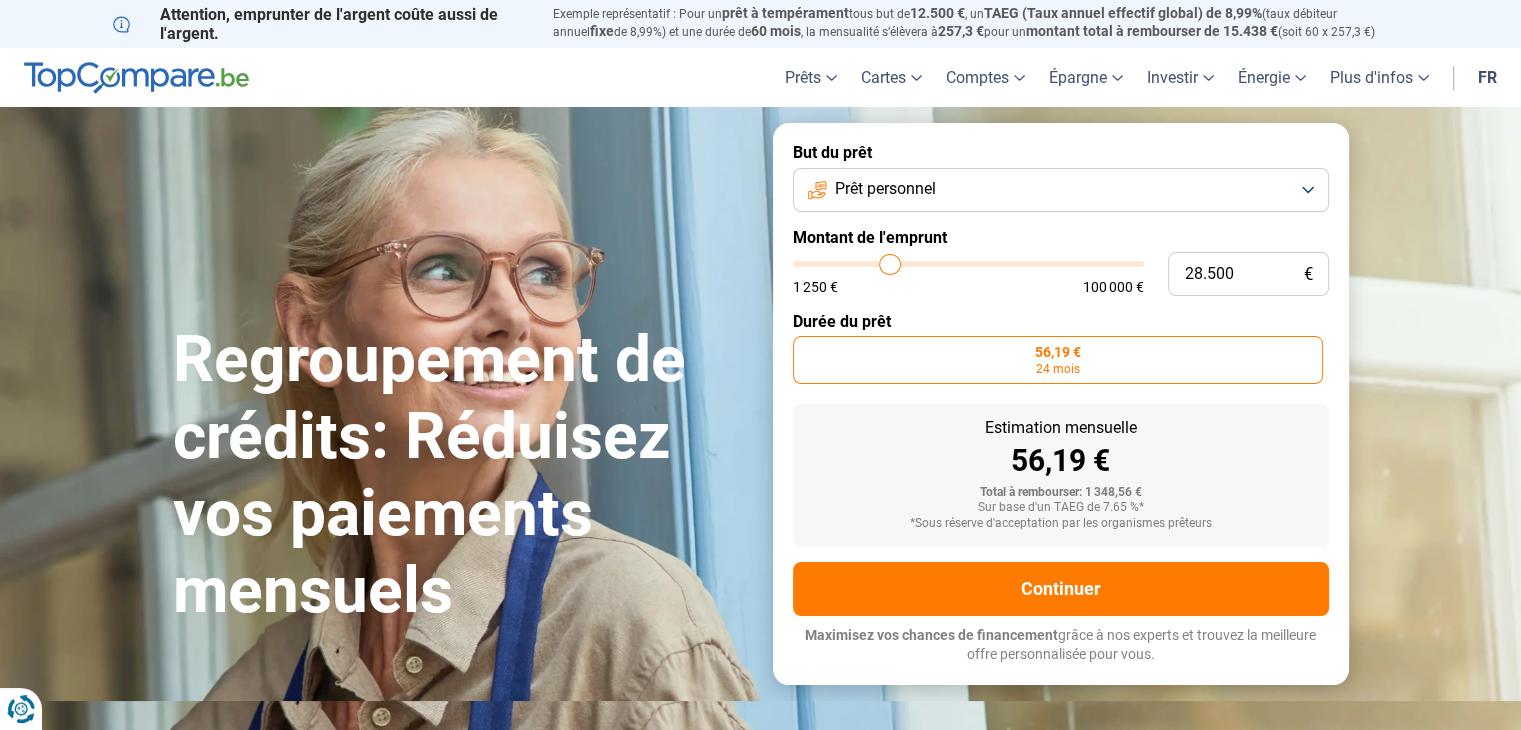 type on "28500" 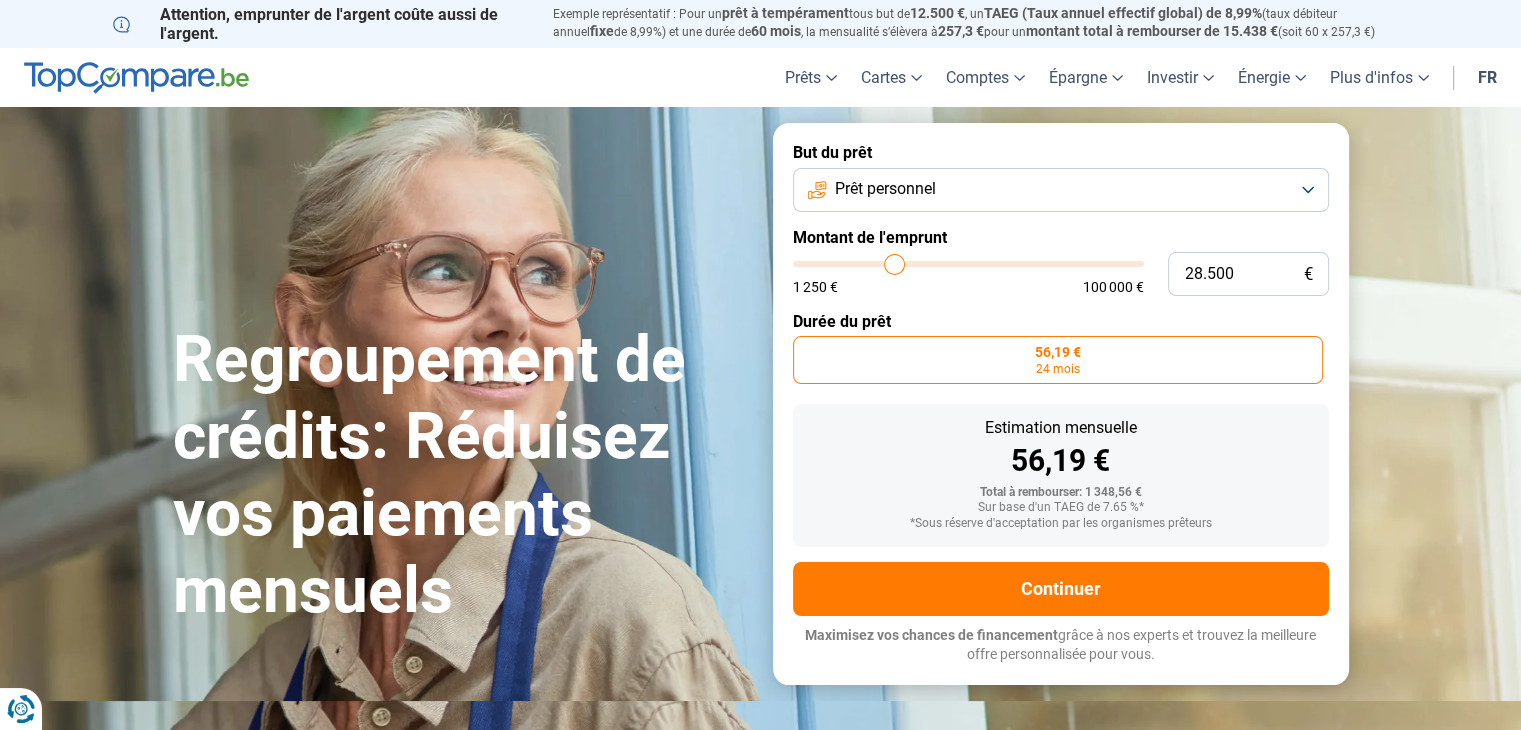type on "30.000" 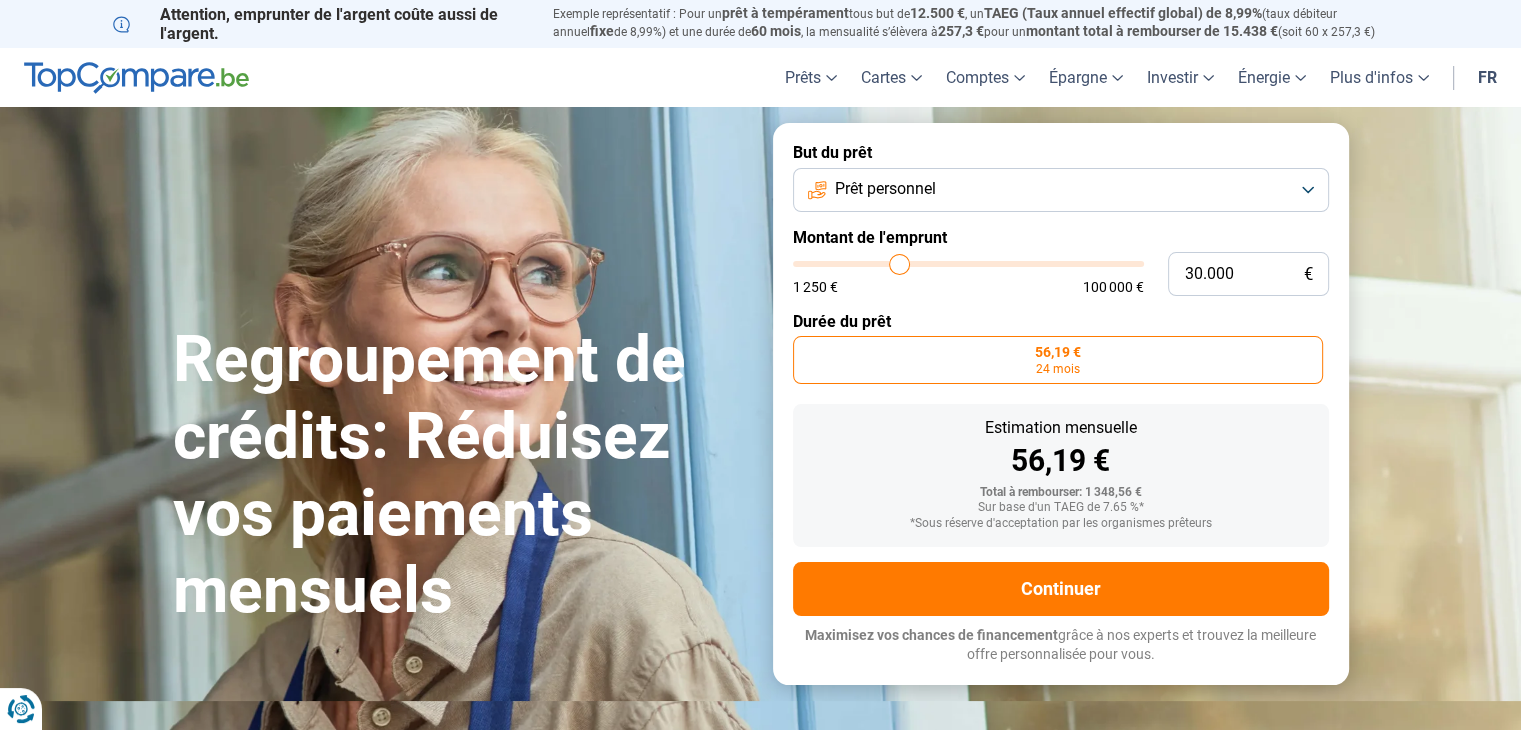 type on "30.750" 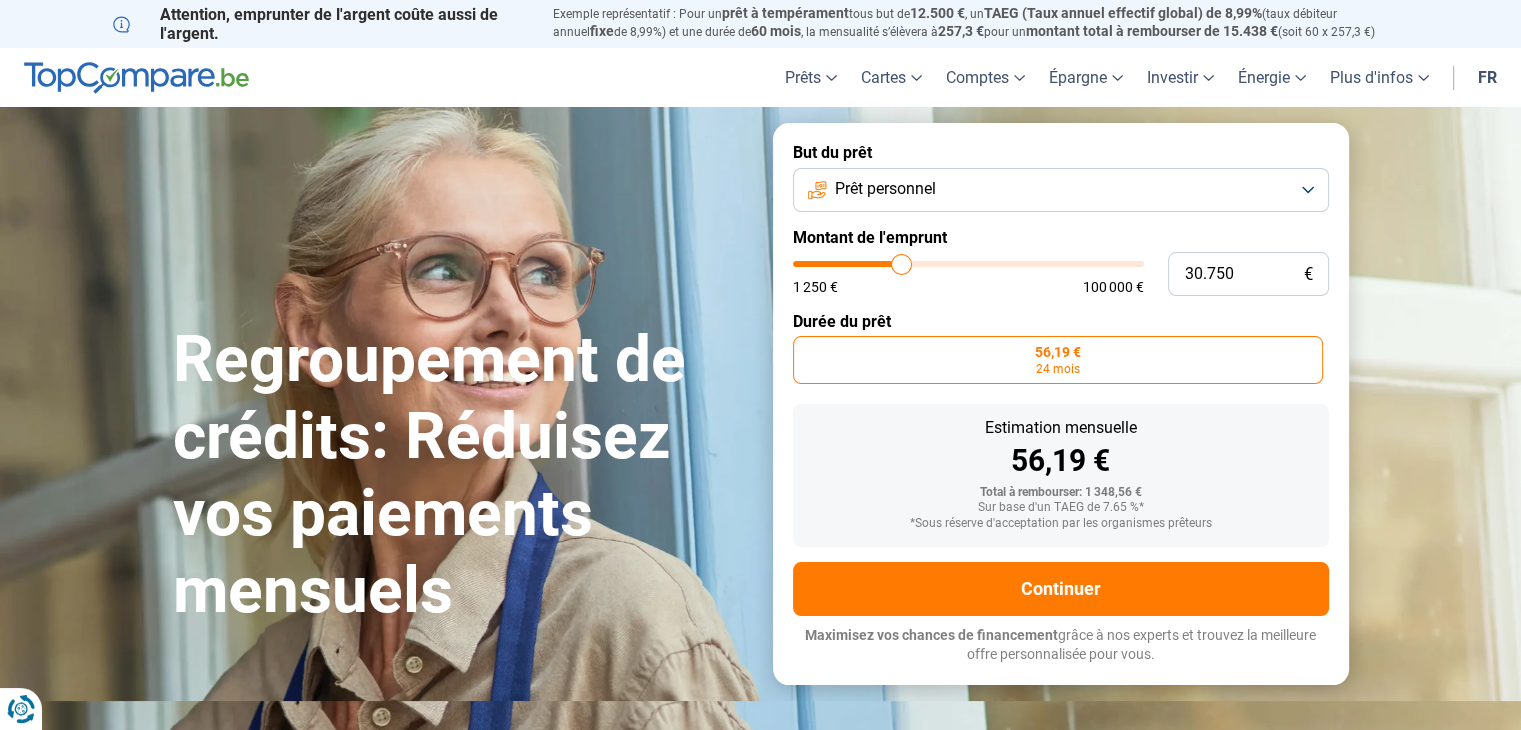 type on "32.000" 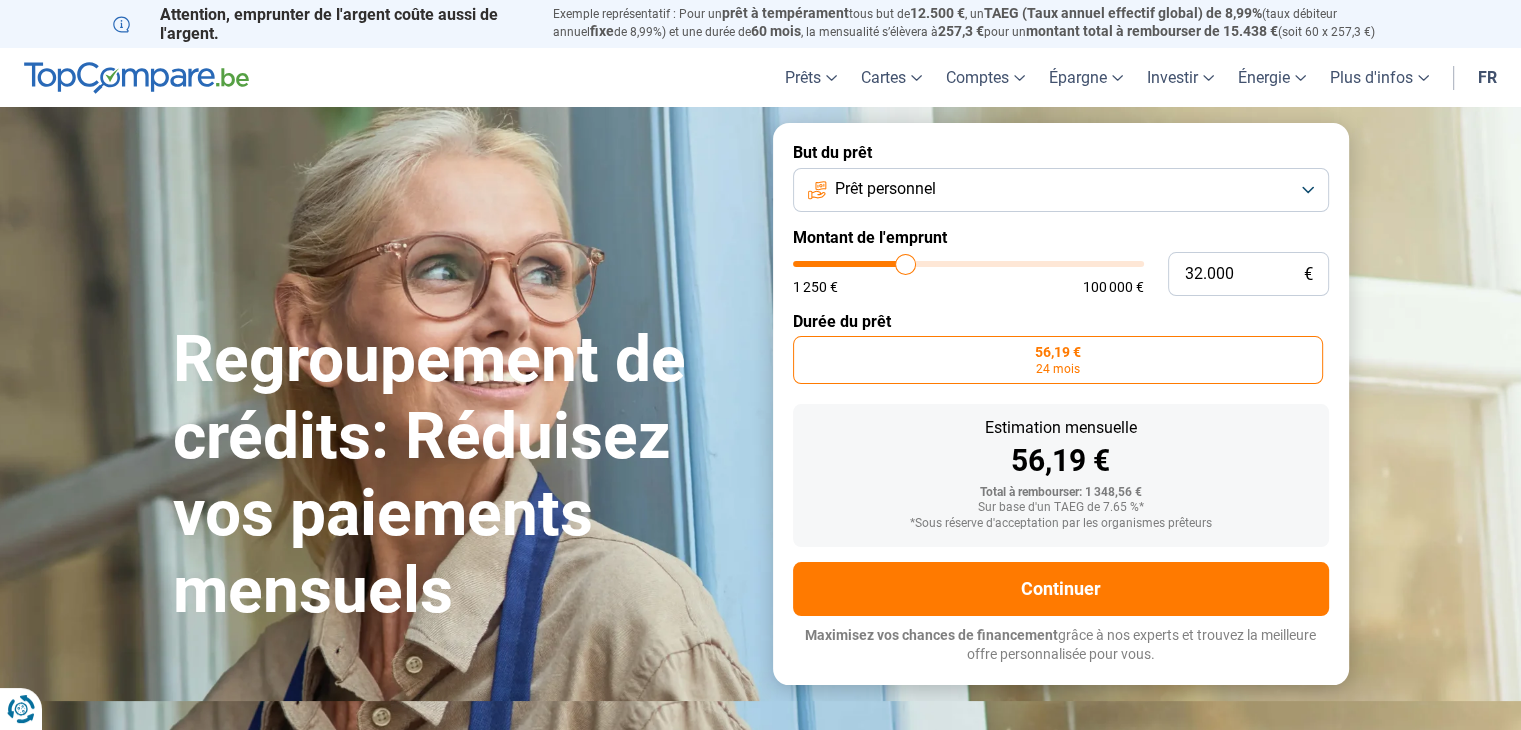 type on "35.750" 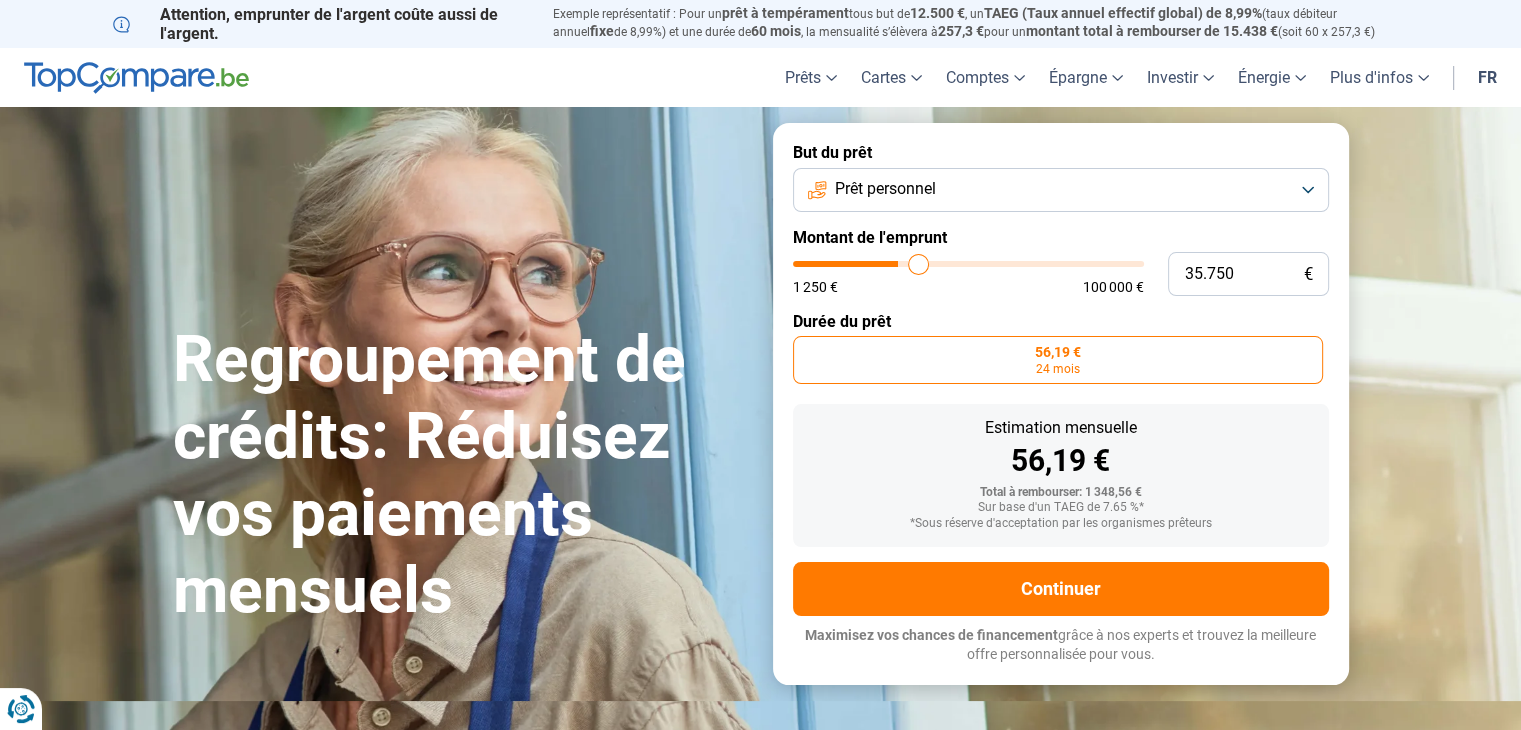 type on "38.750" 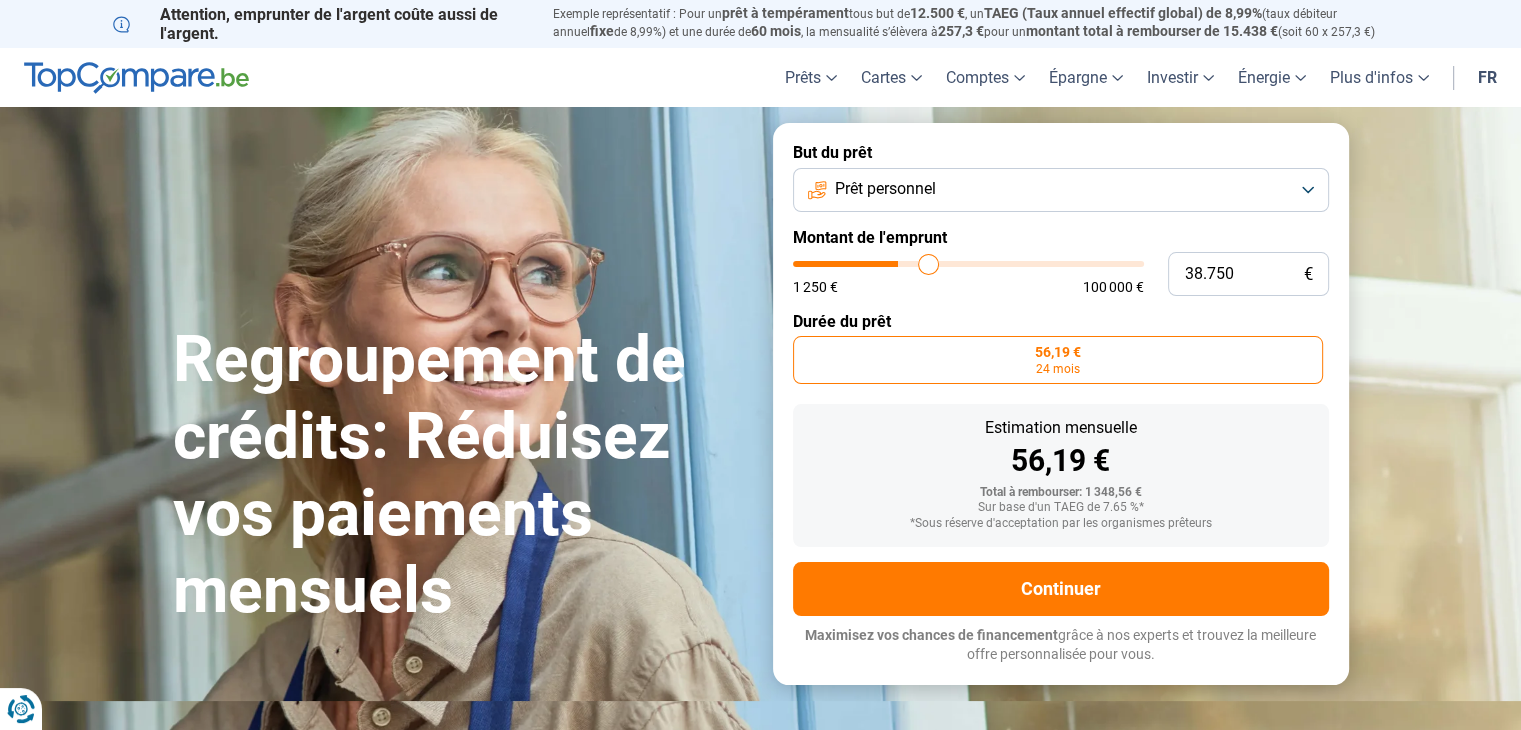type on "40.500" 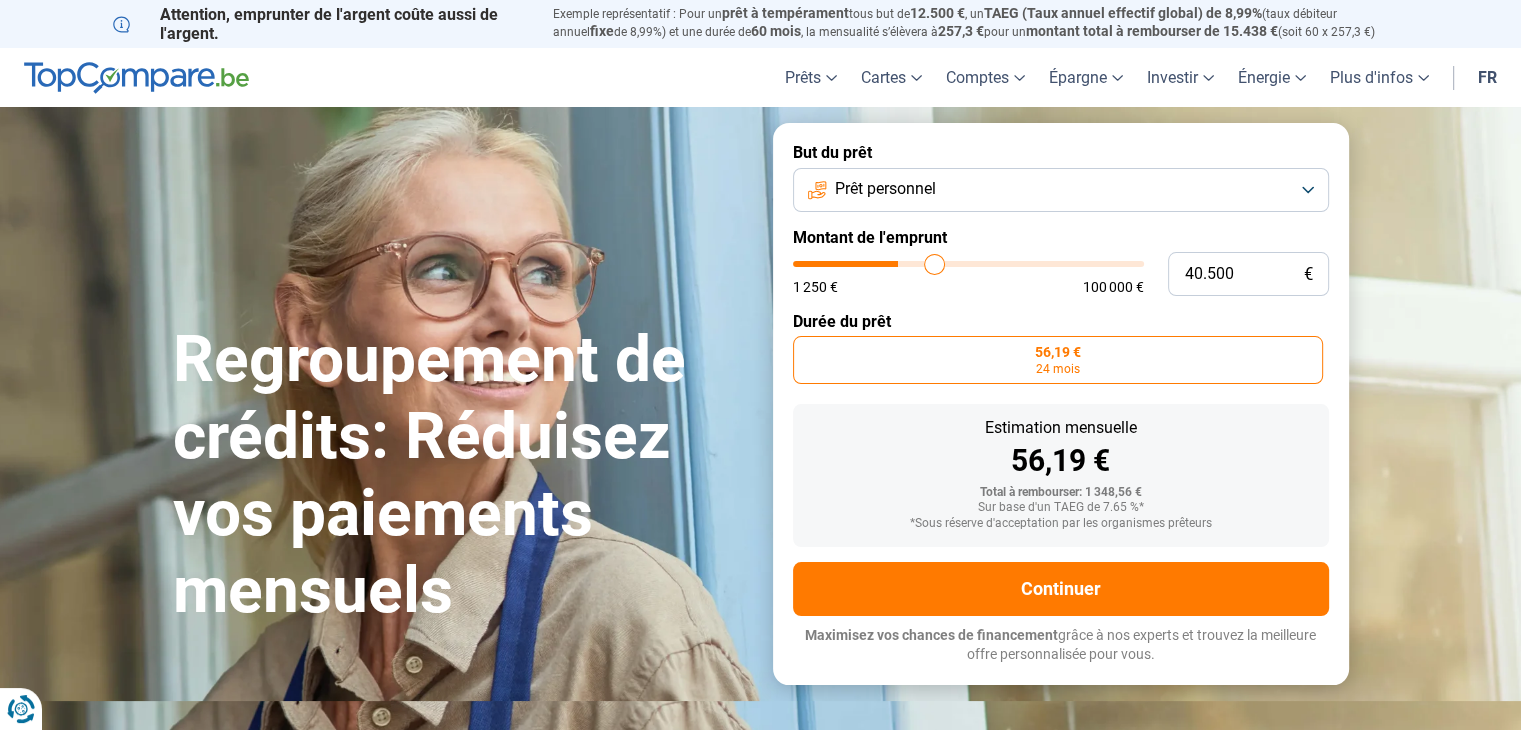 type on "41.750" 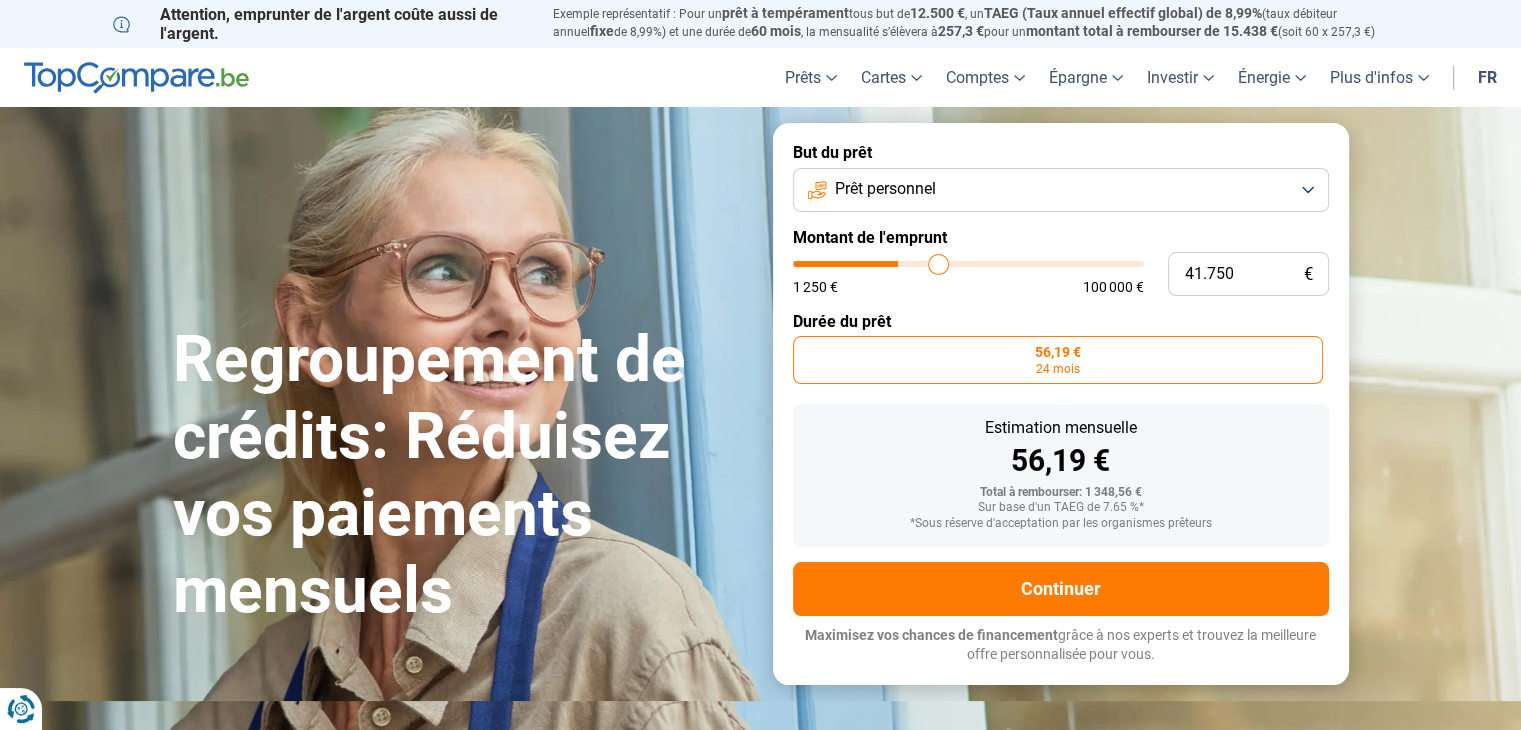 type on "42.500" 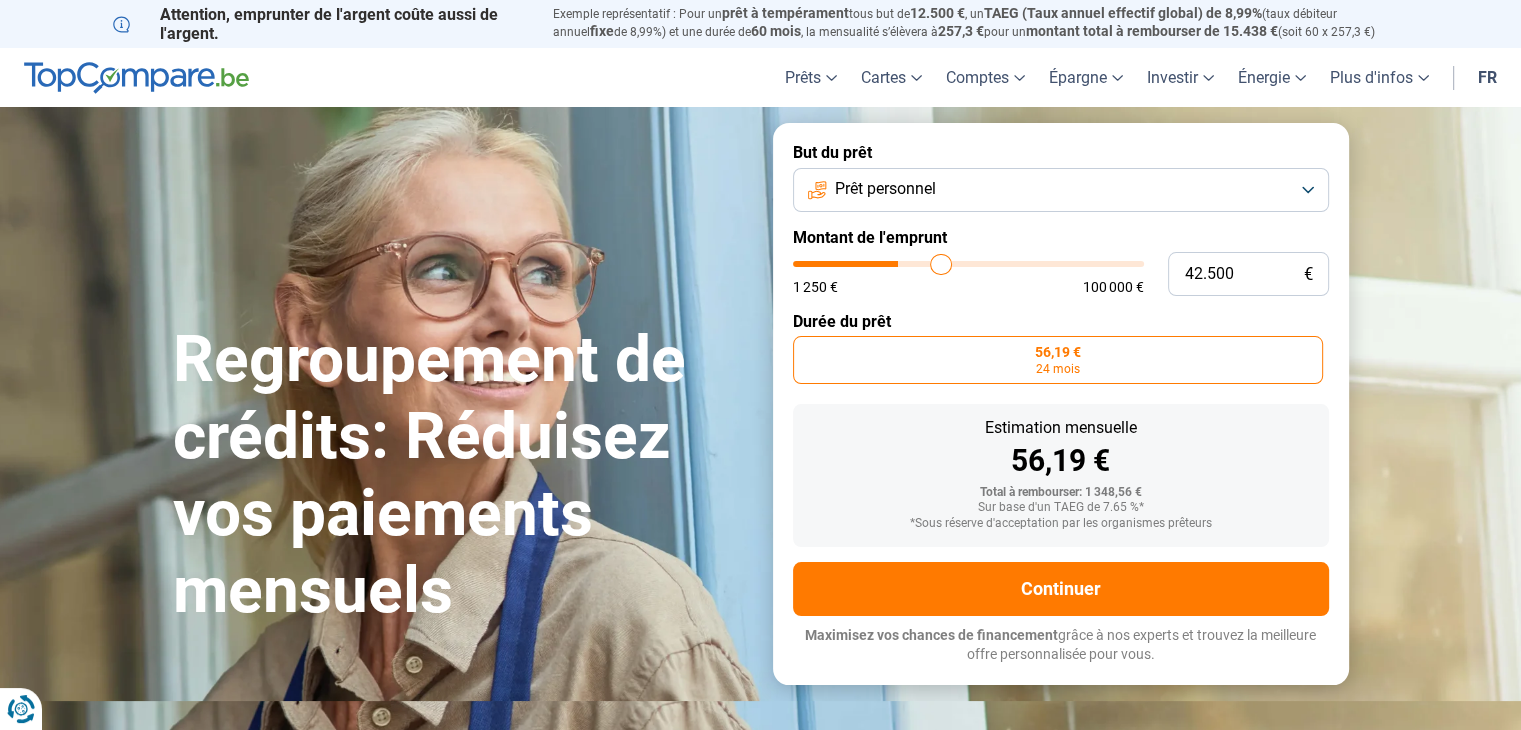 type on "43.000" 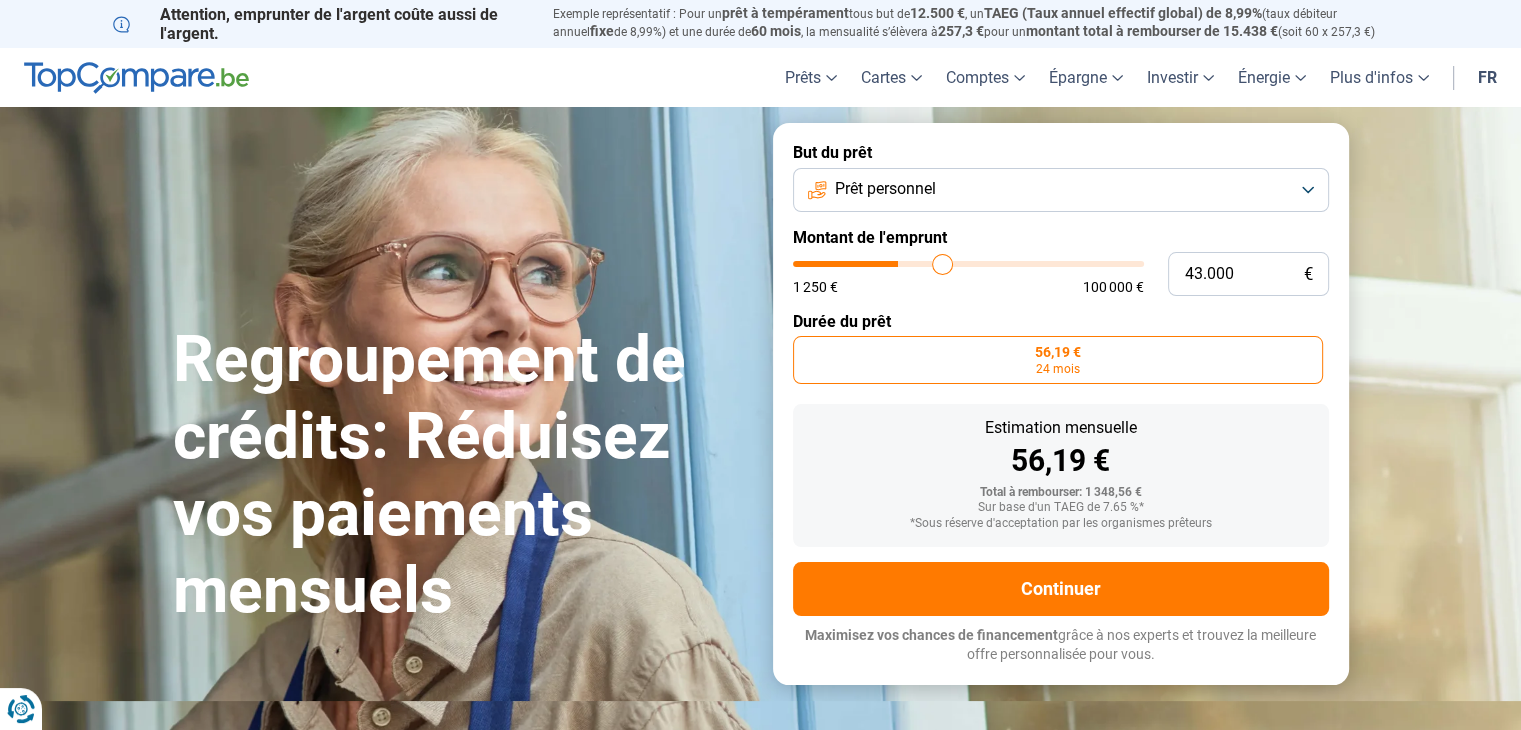 type on "43.250" 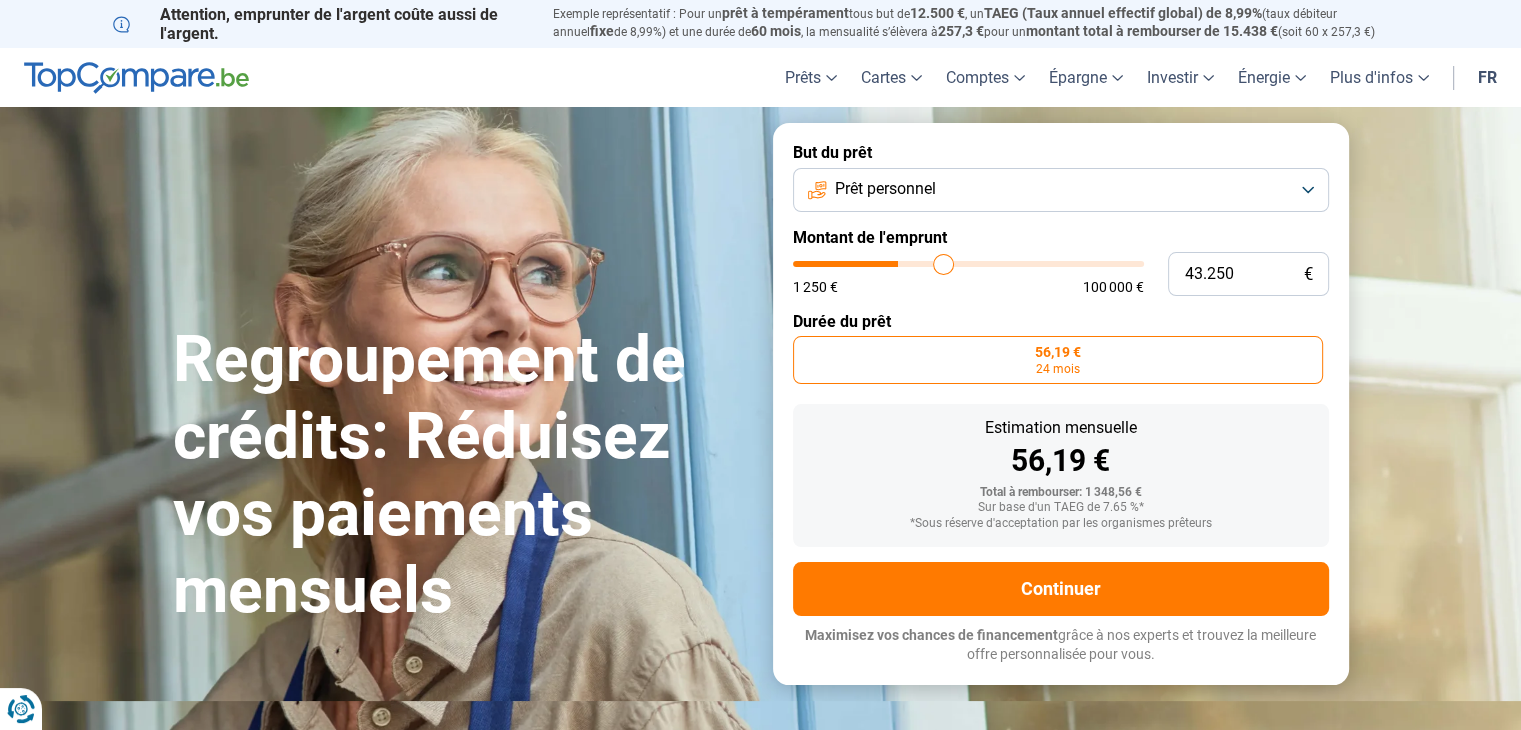 type on "43.500" 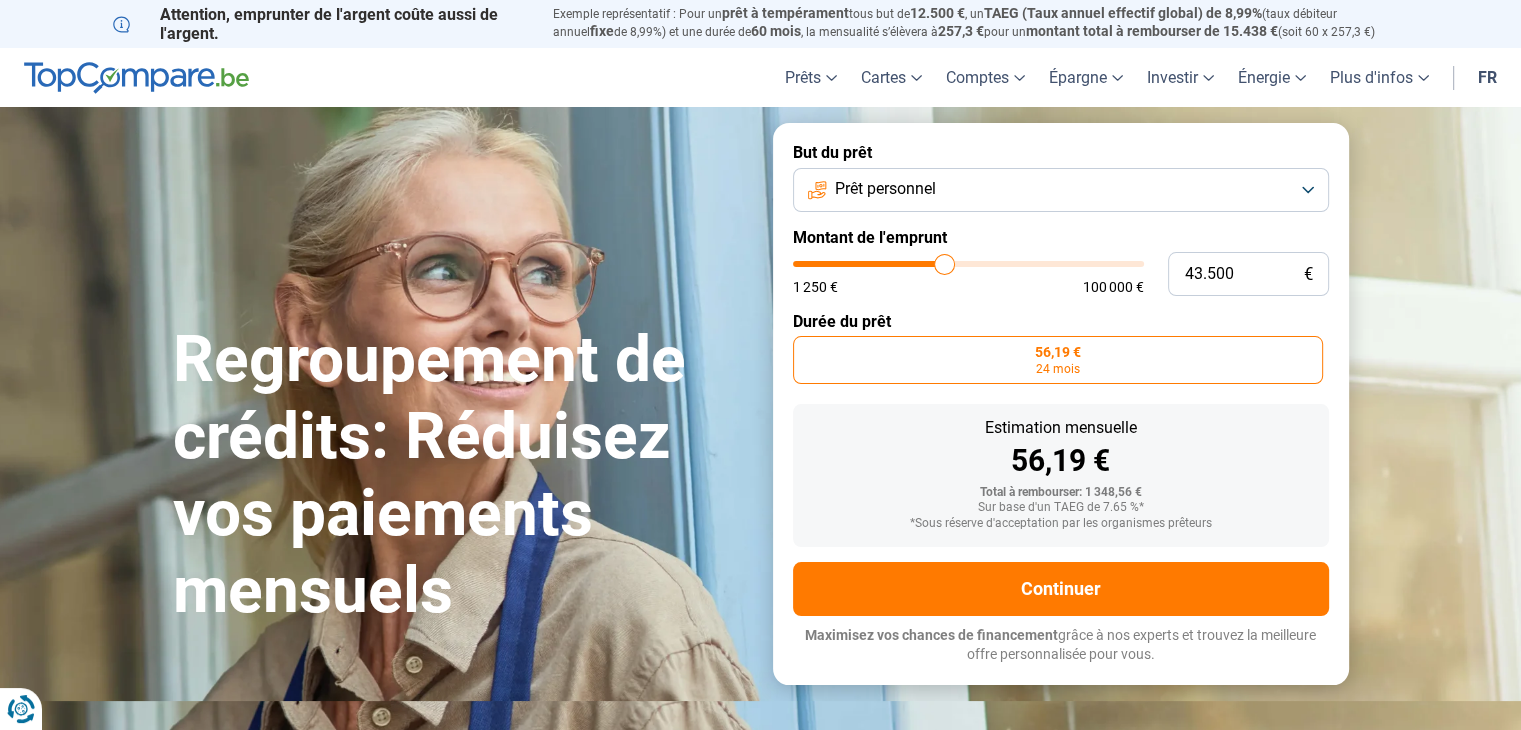 type on "42.000" 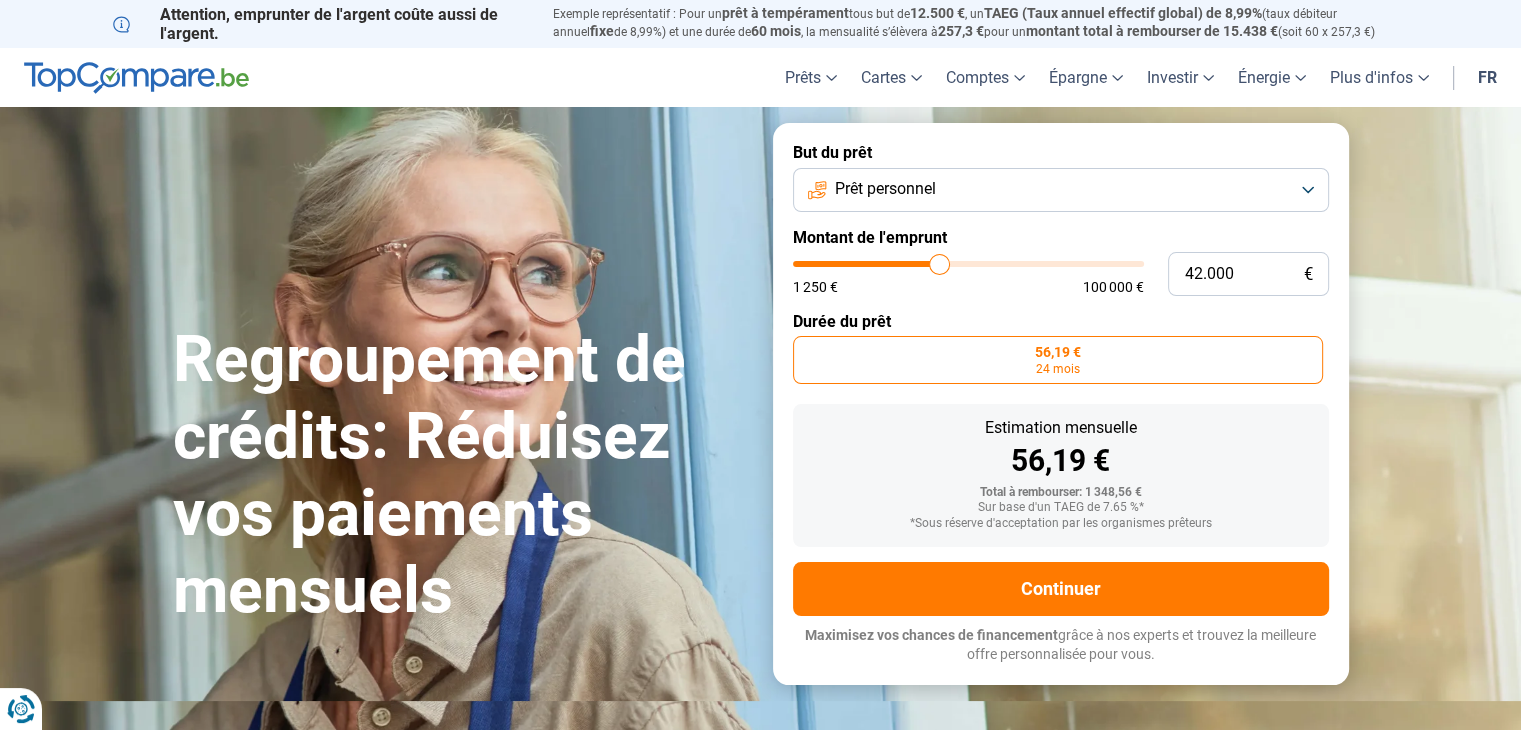 type on "39.250" 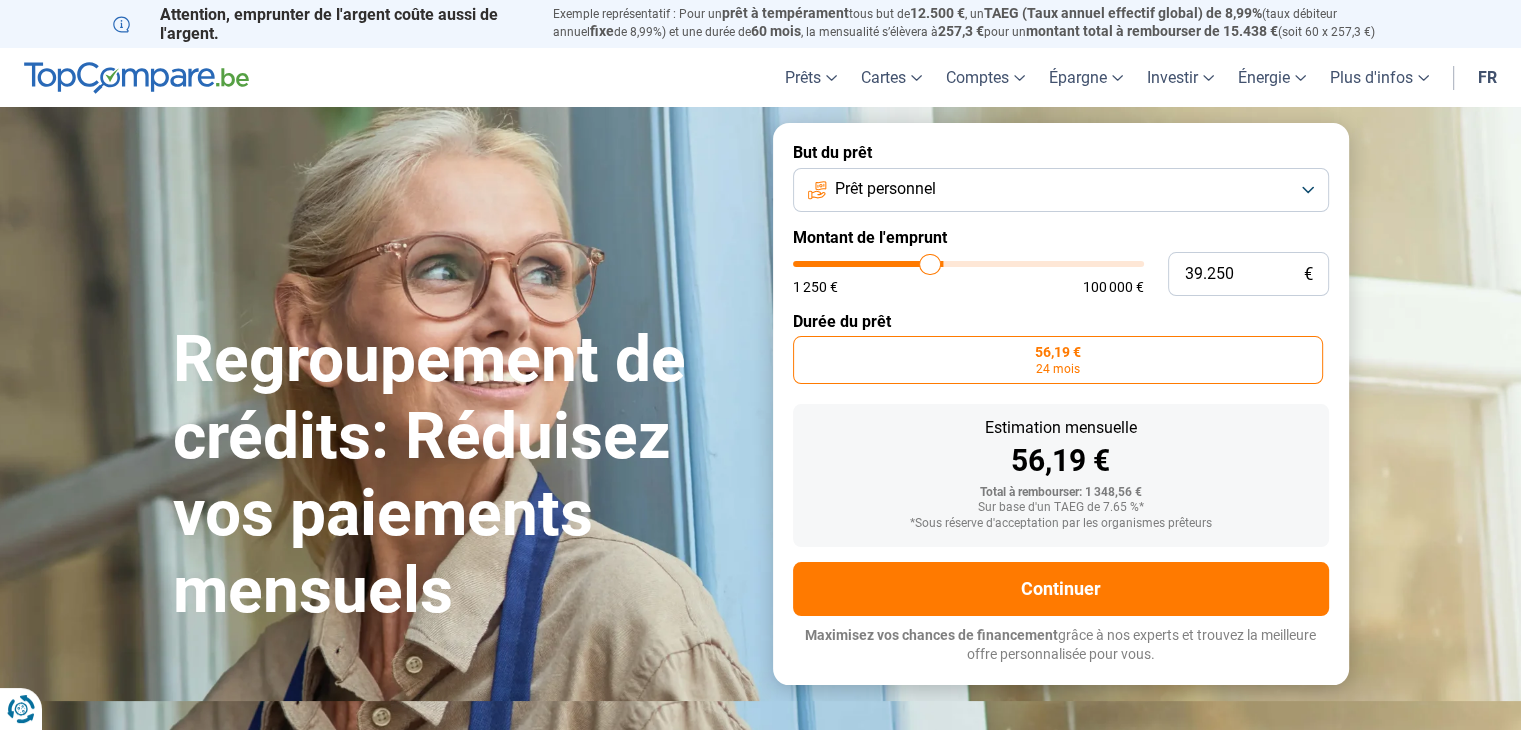 type on "37.250" 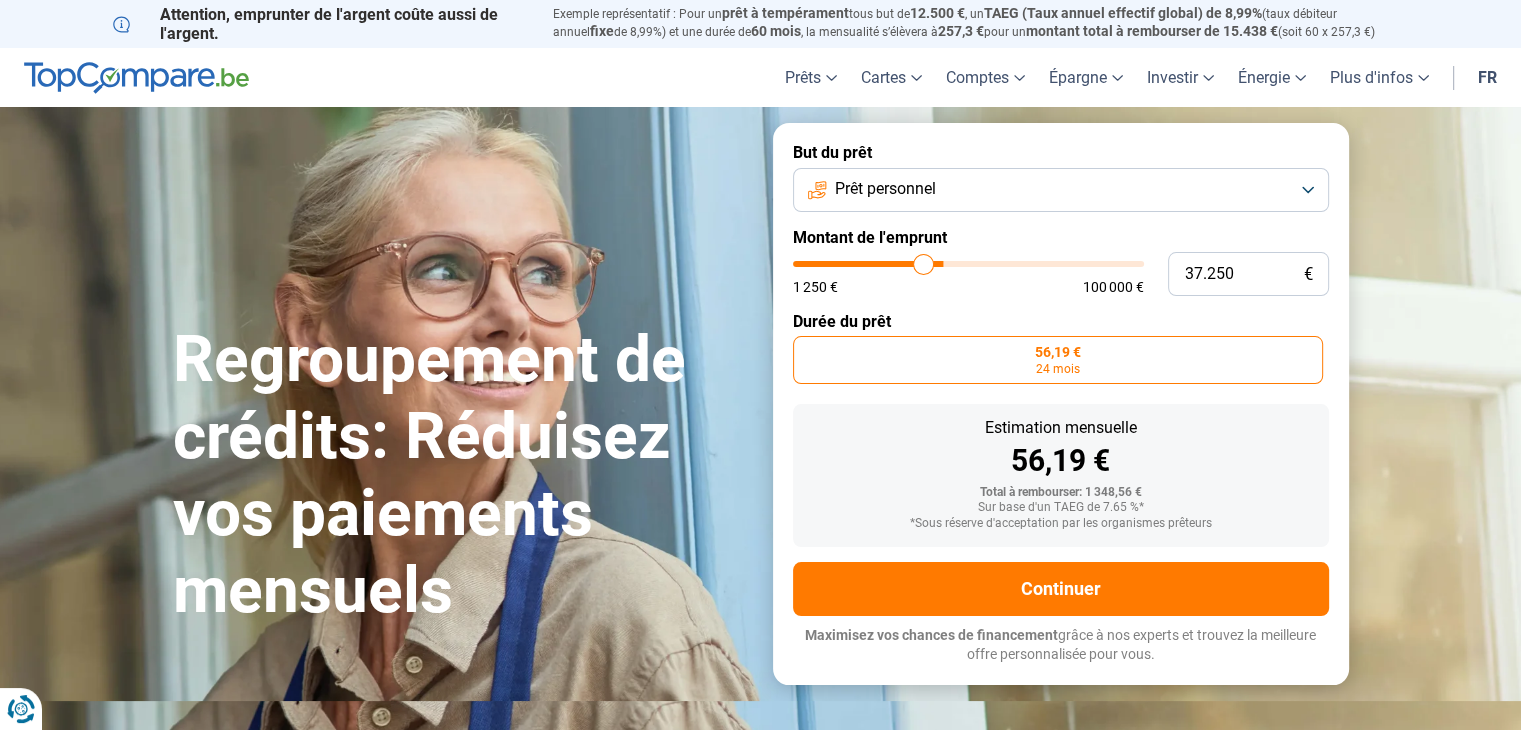 type on "35.250" 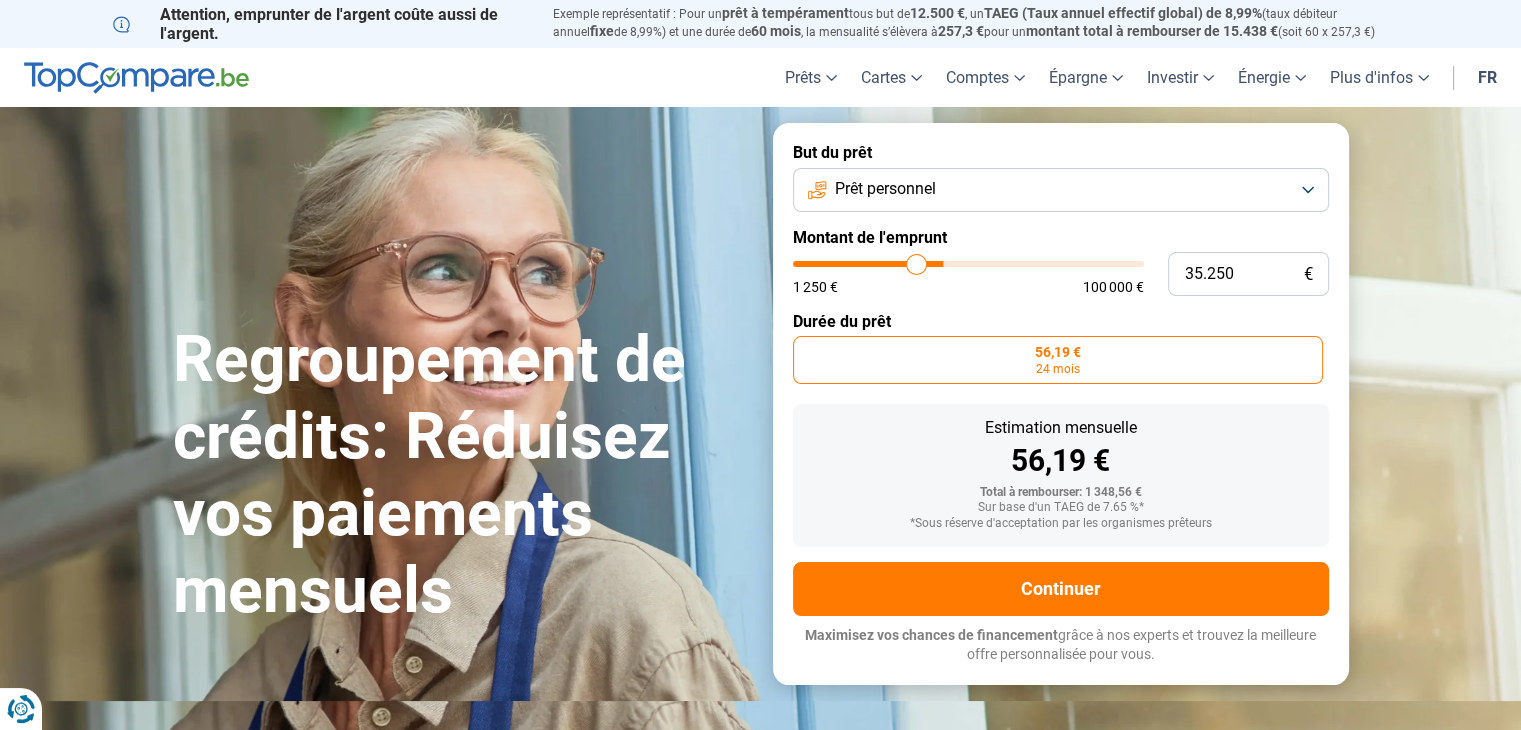 type on "33.750" 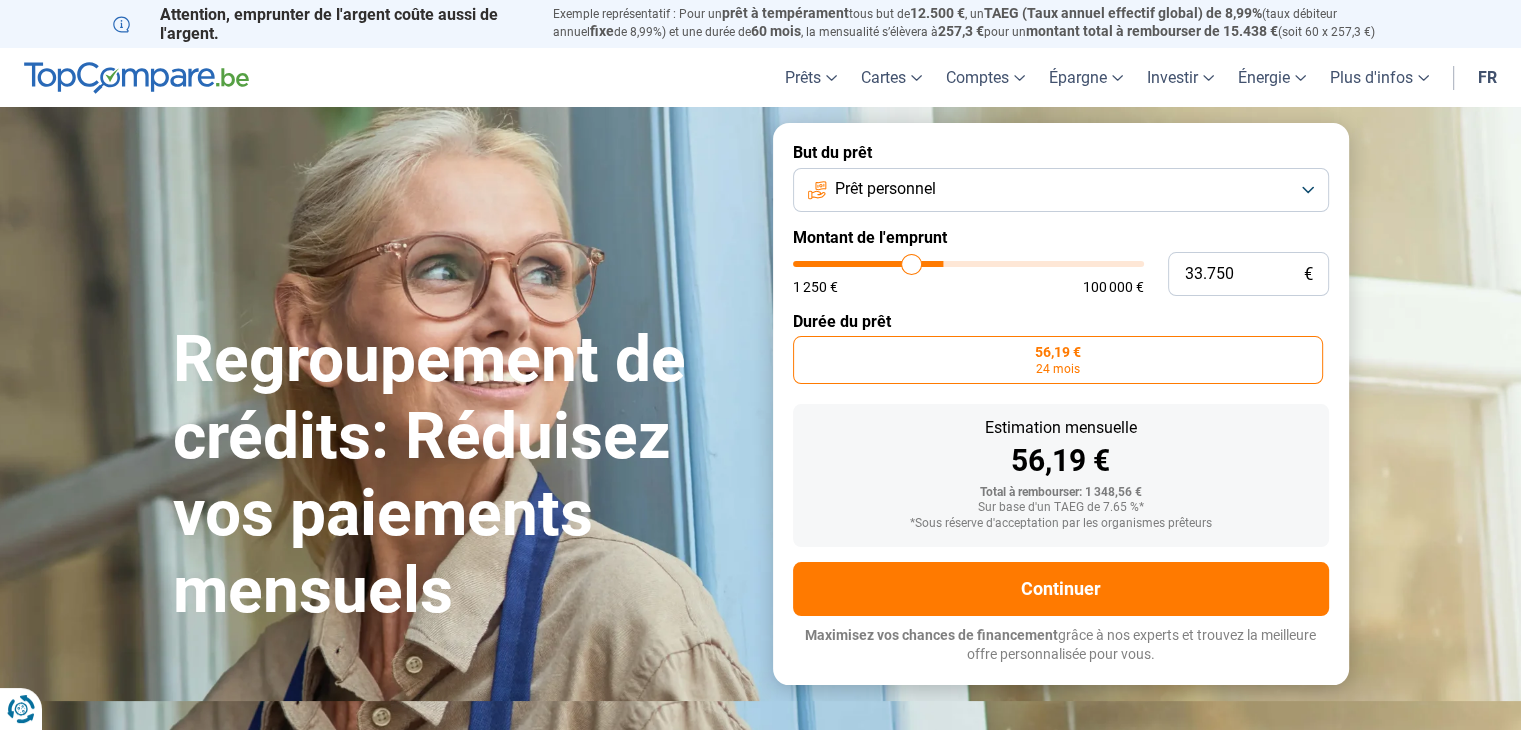 type on "33.250" 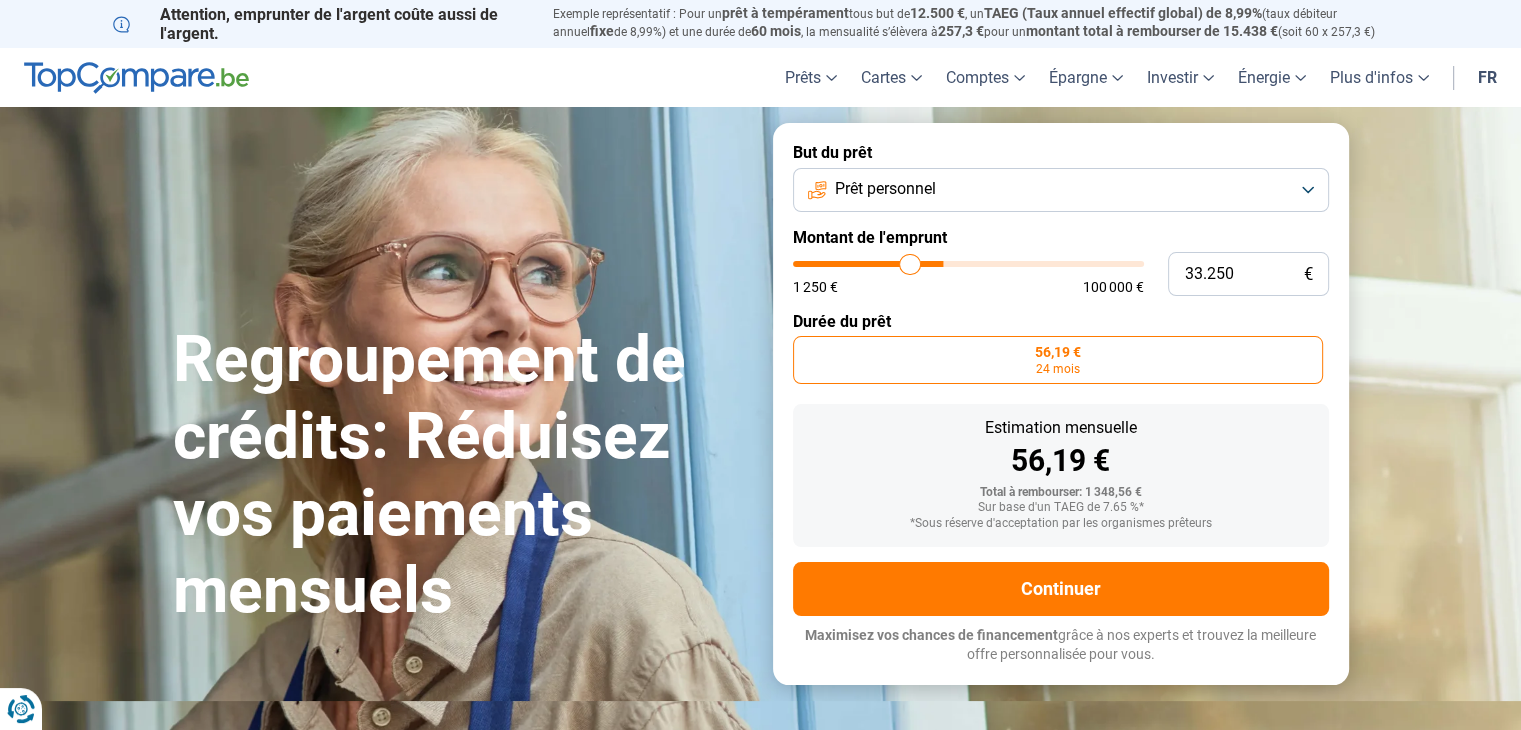 type on "32.500" 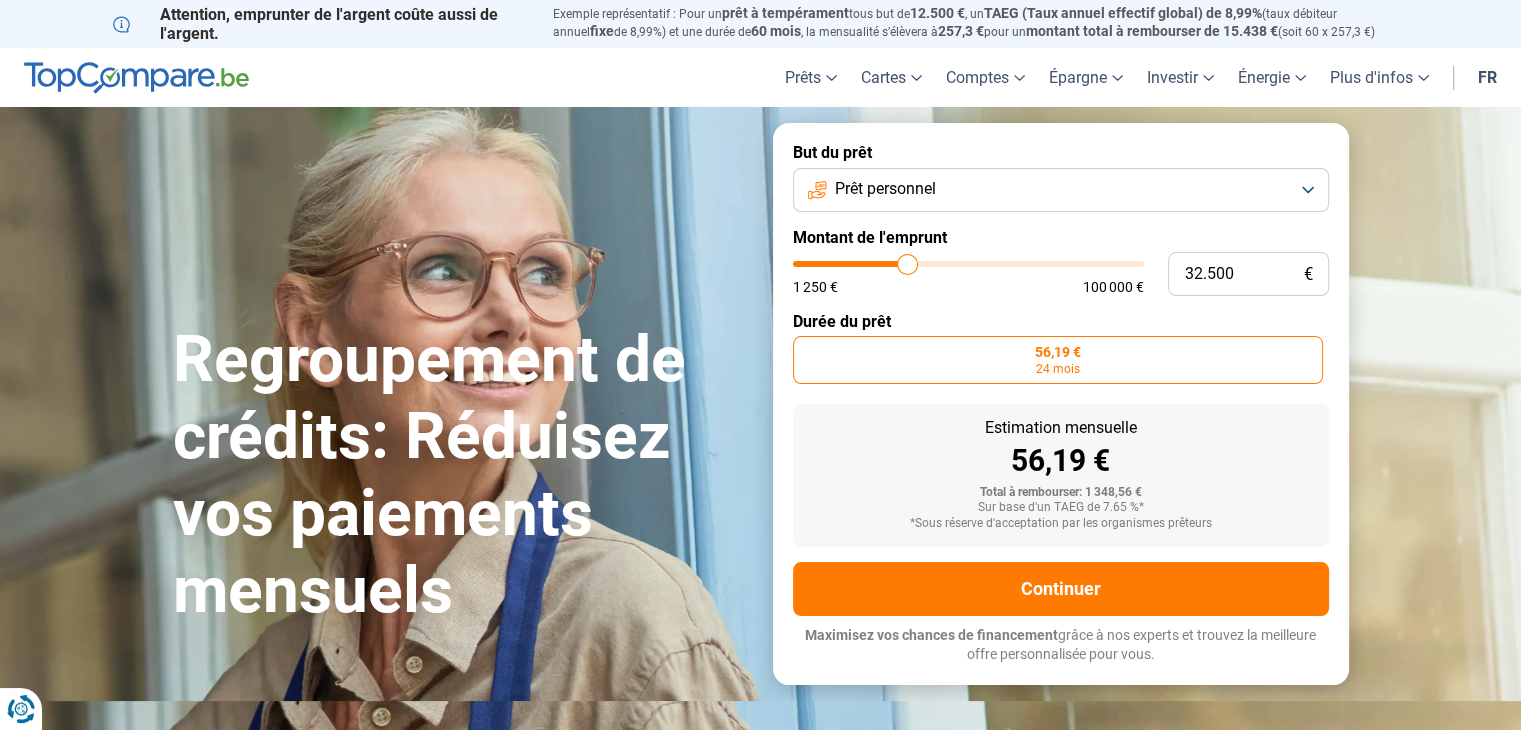 type on "32.250" 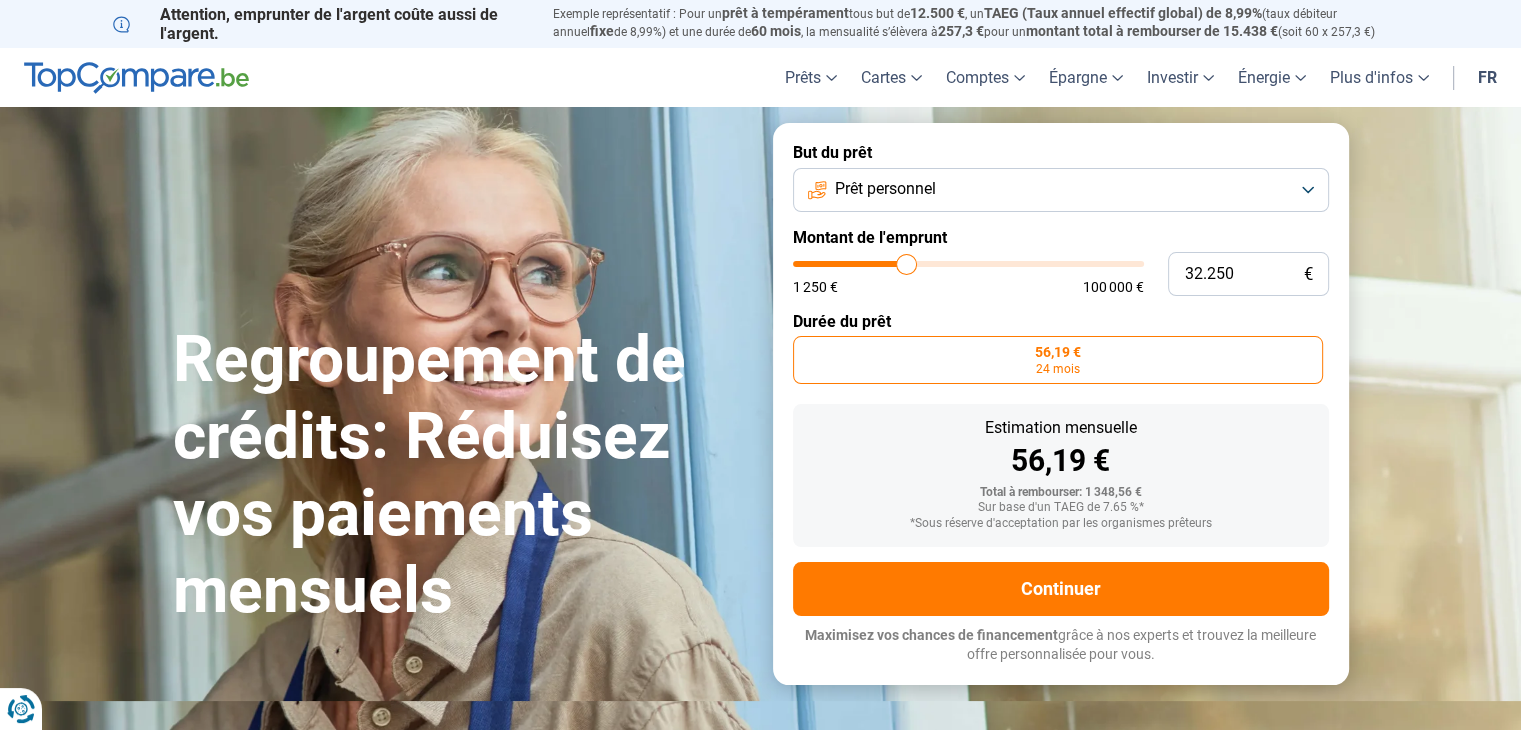 type on "32.000" 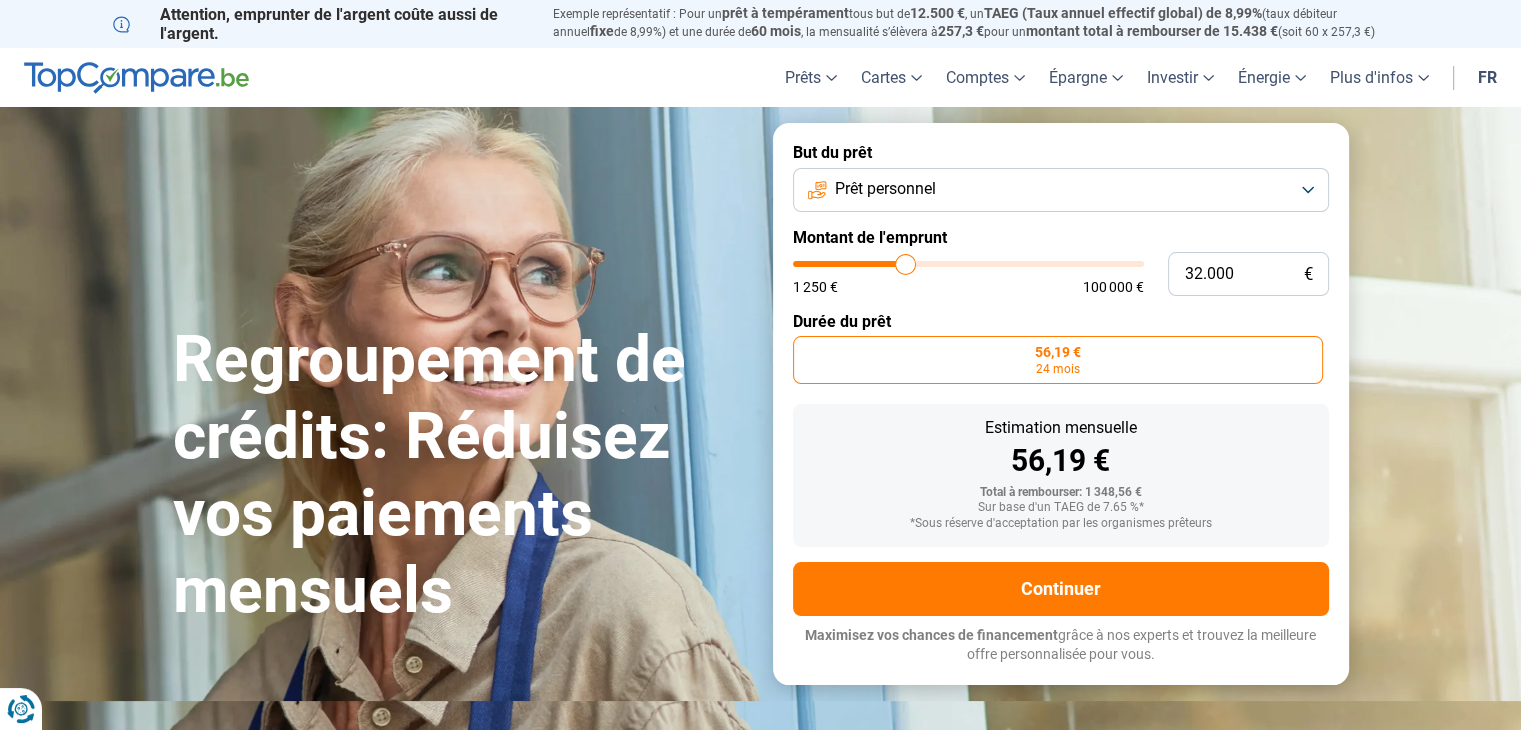 type on "31.750" 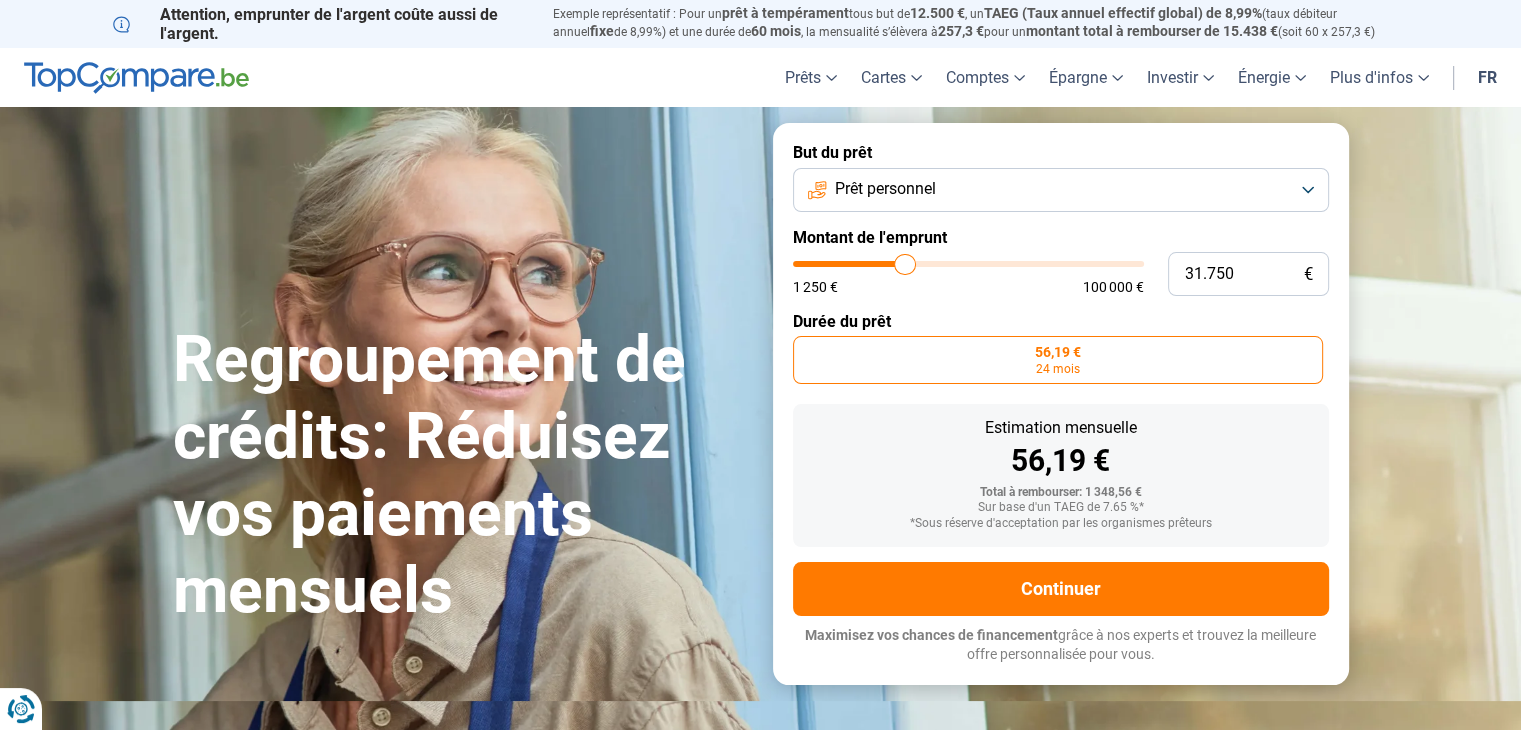 type on "31.500" 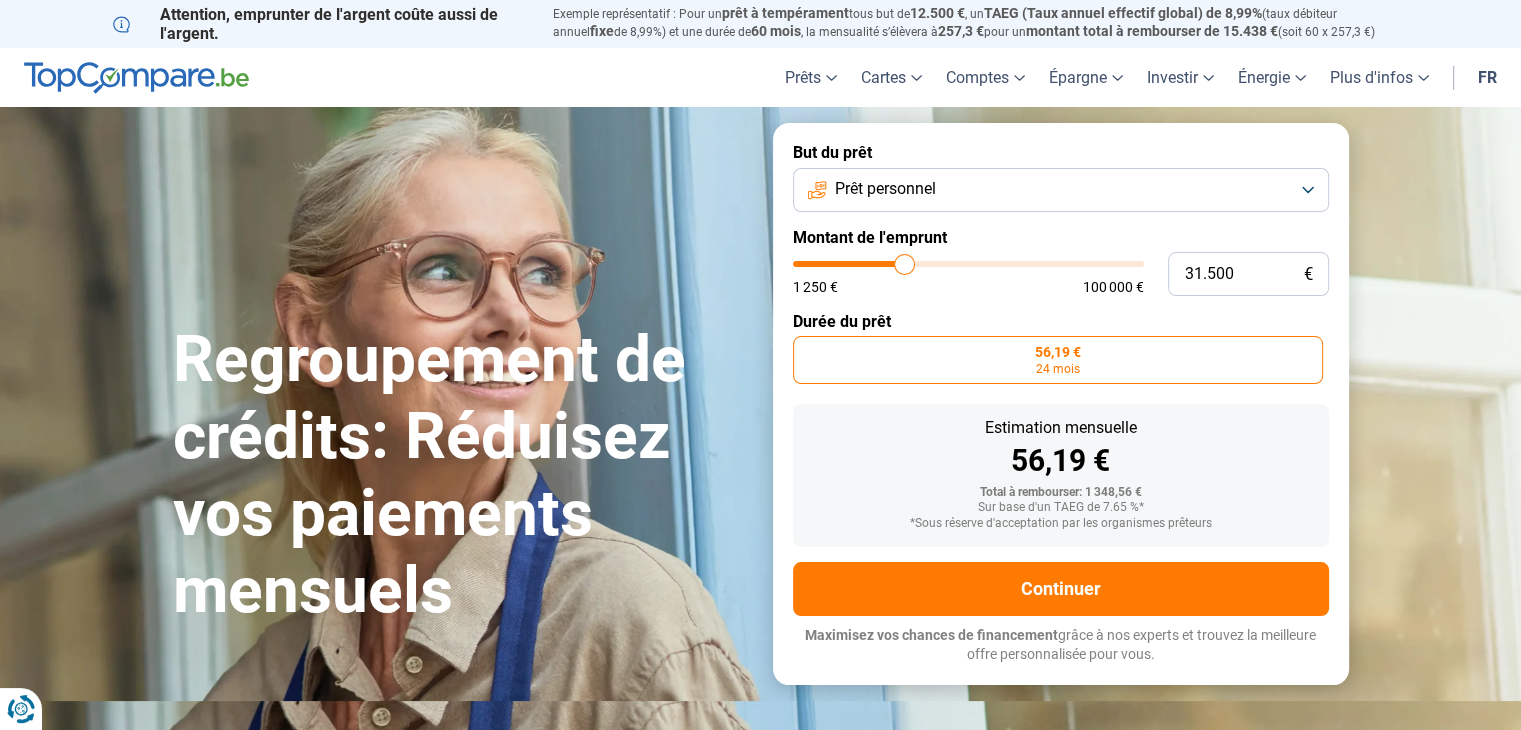 type on "31.250" 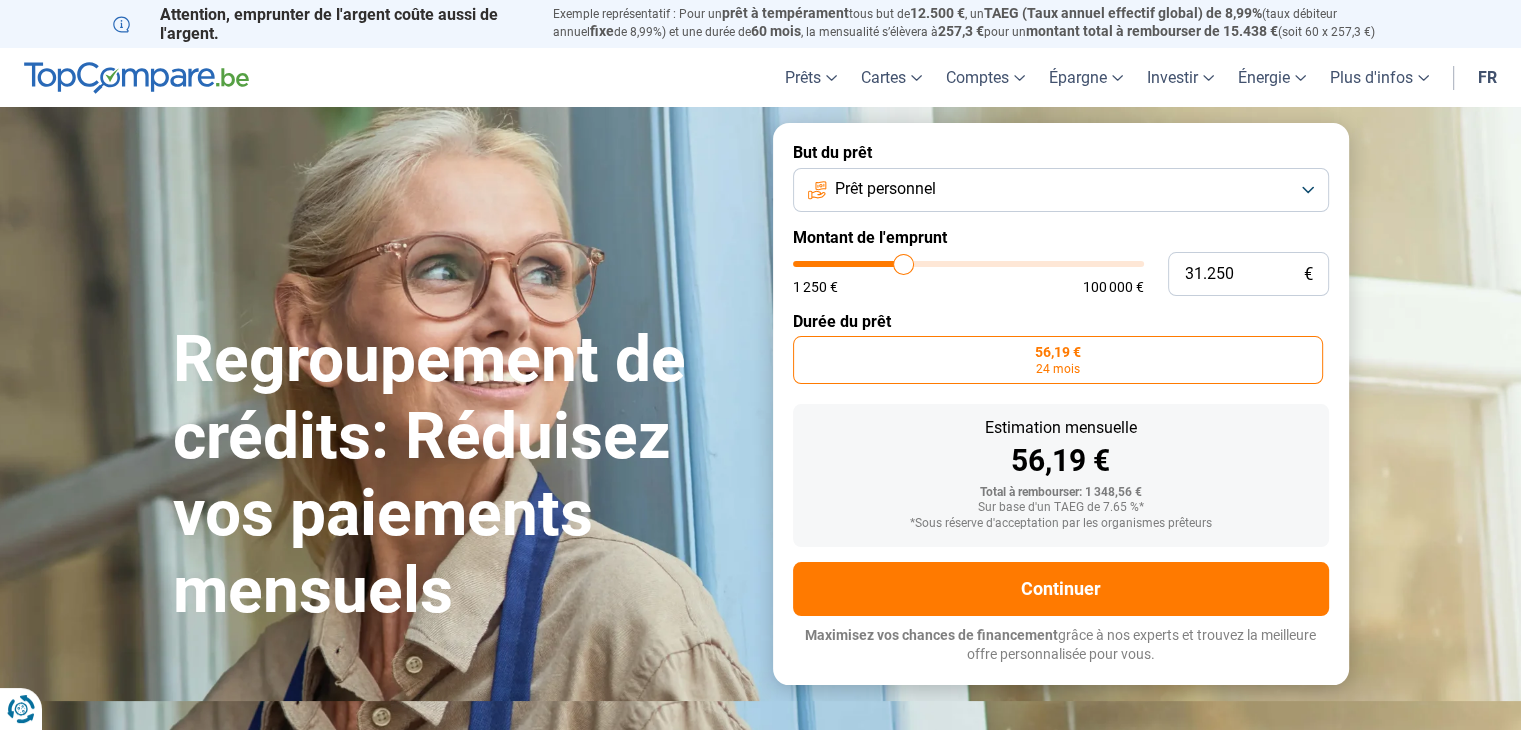type on "31.000" 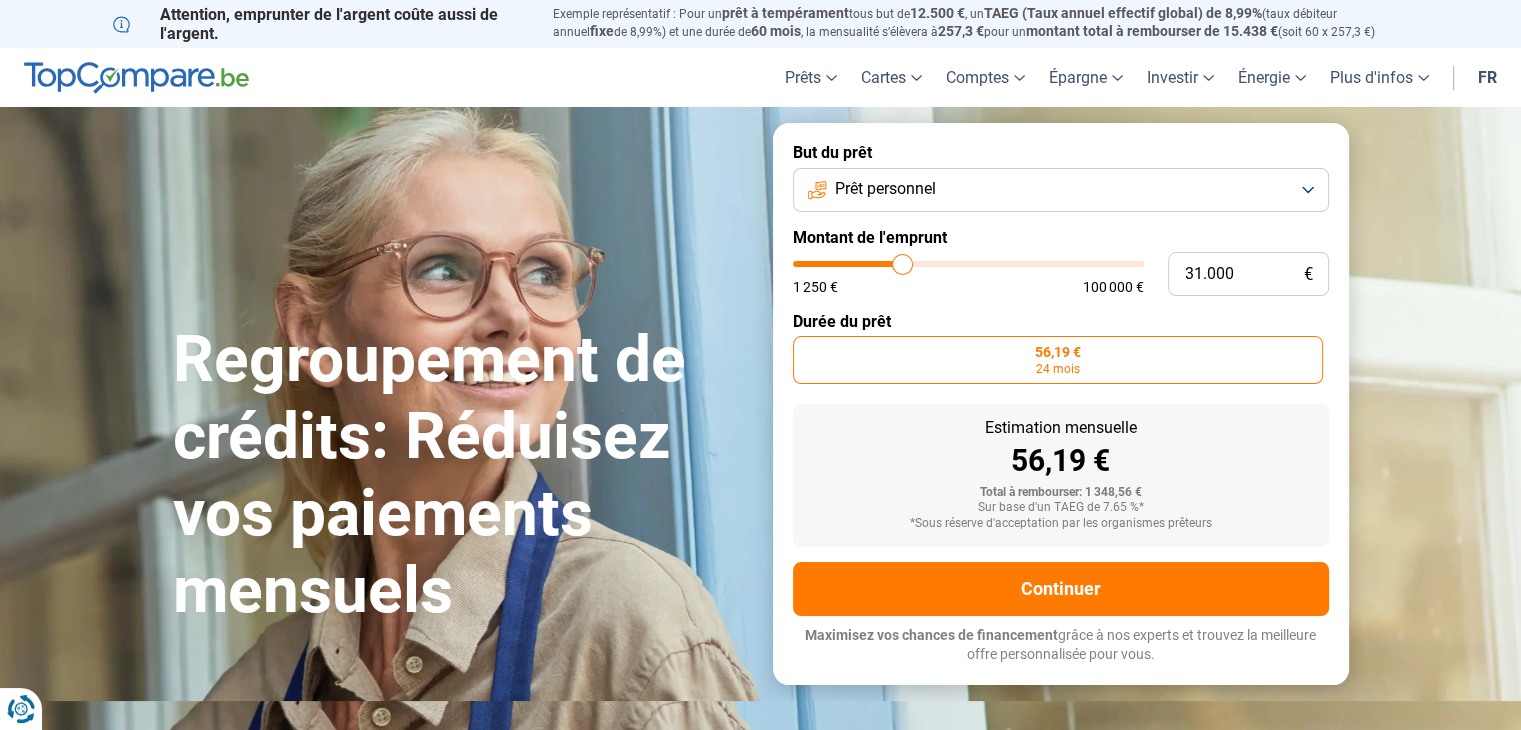 type on "30.500" 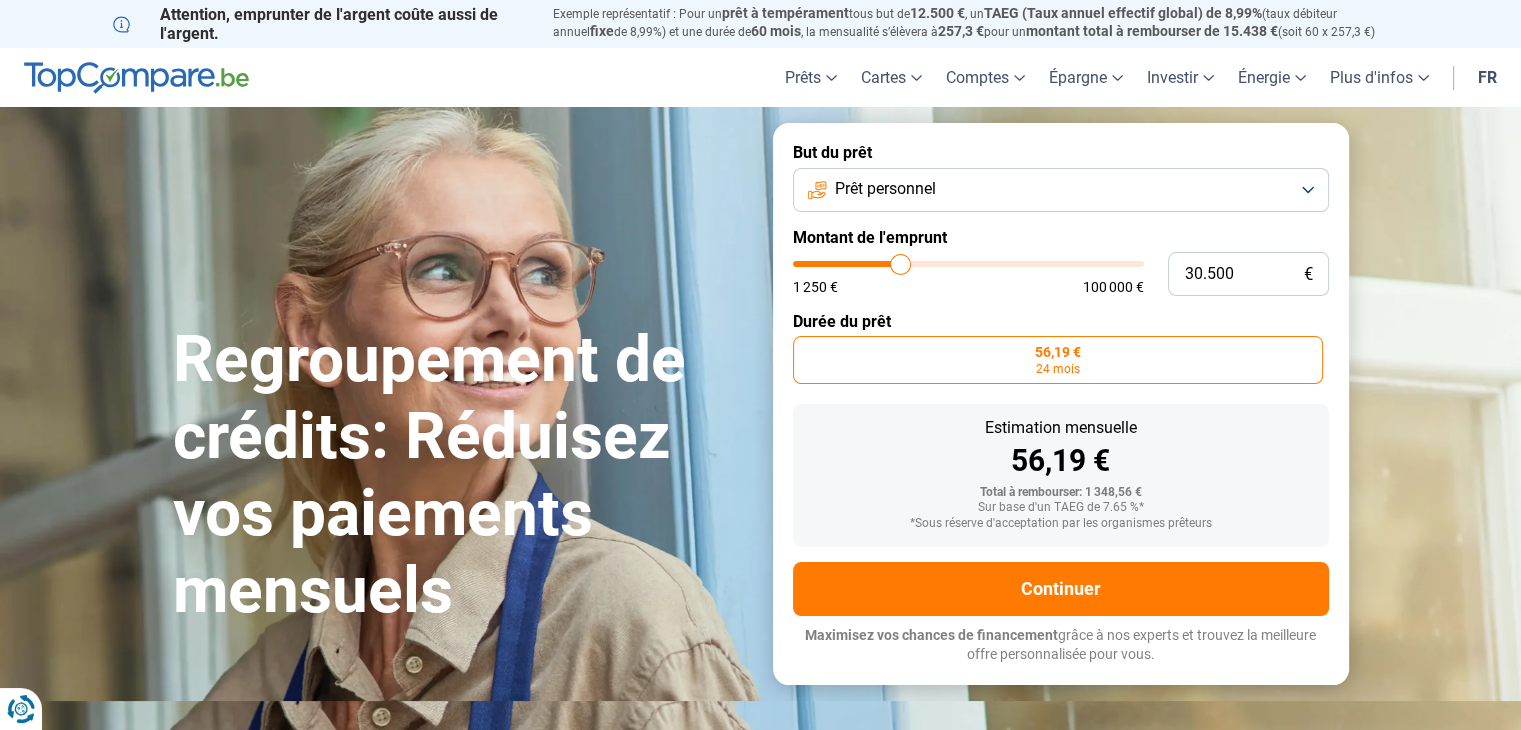 type on "30.000" 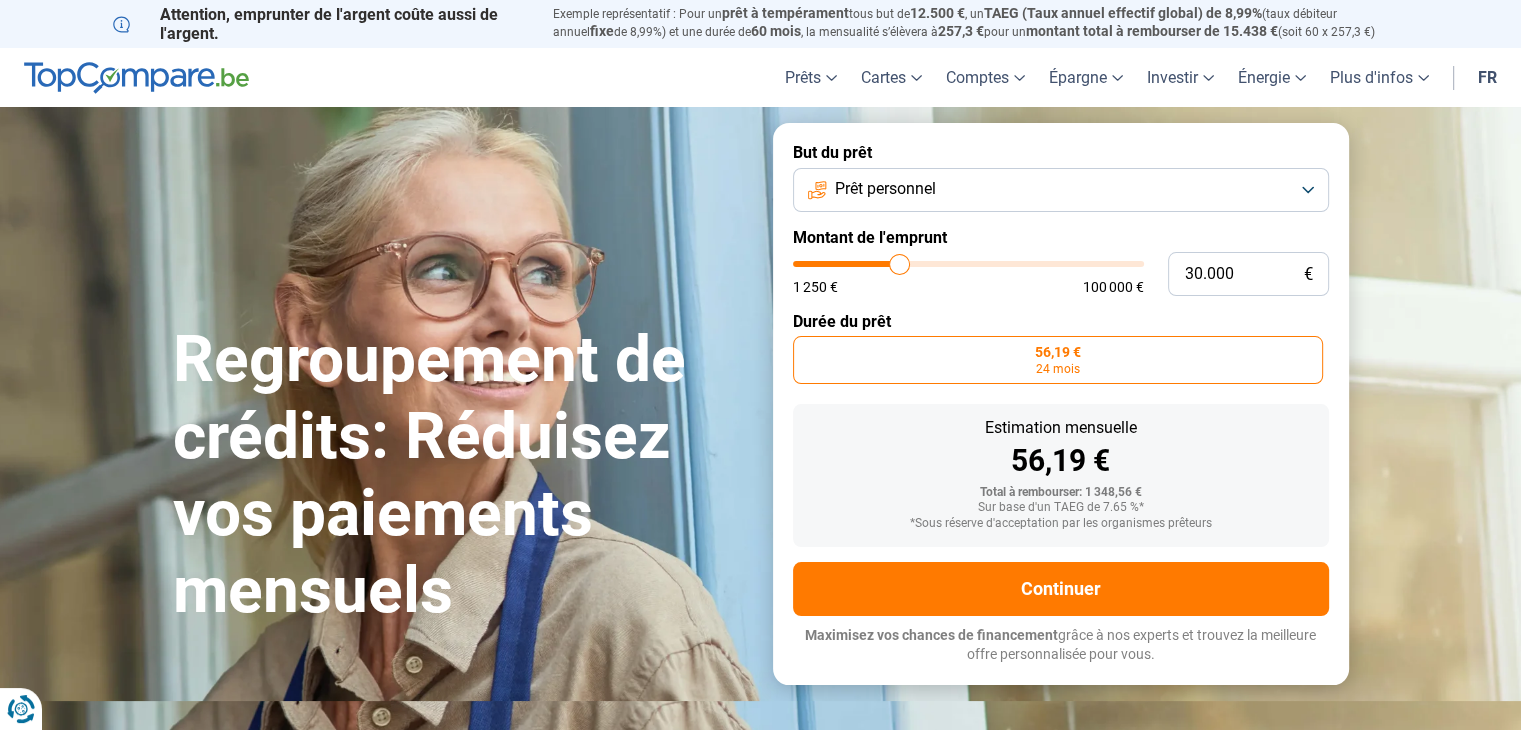 drag, startPoint x: 804, startPoint y: 264, endPoint x: 899, endPoint y: 274, distance: 95.524864 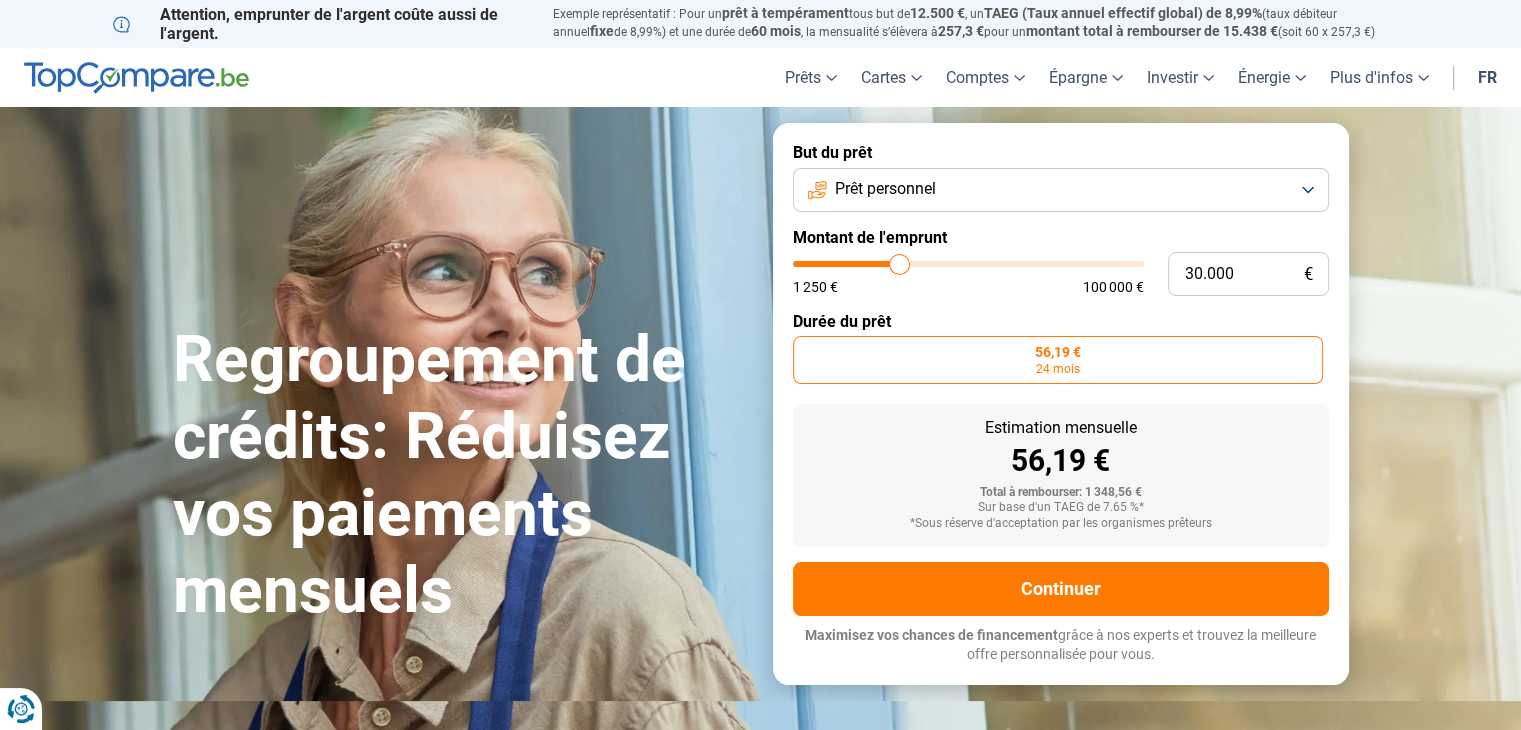 type on "30000" 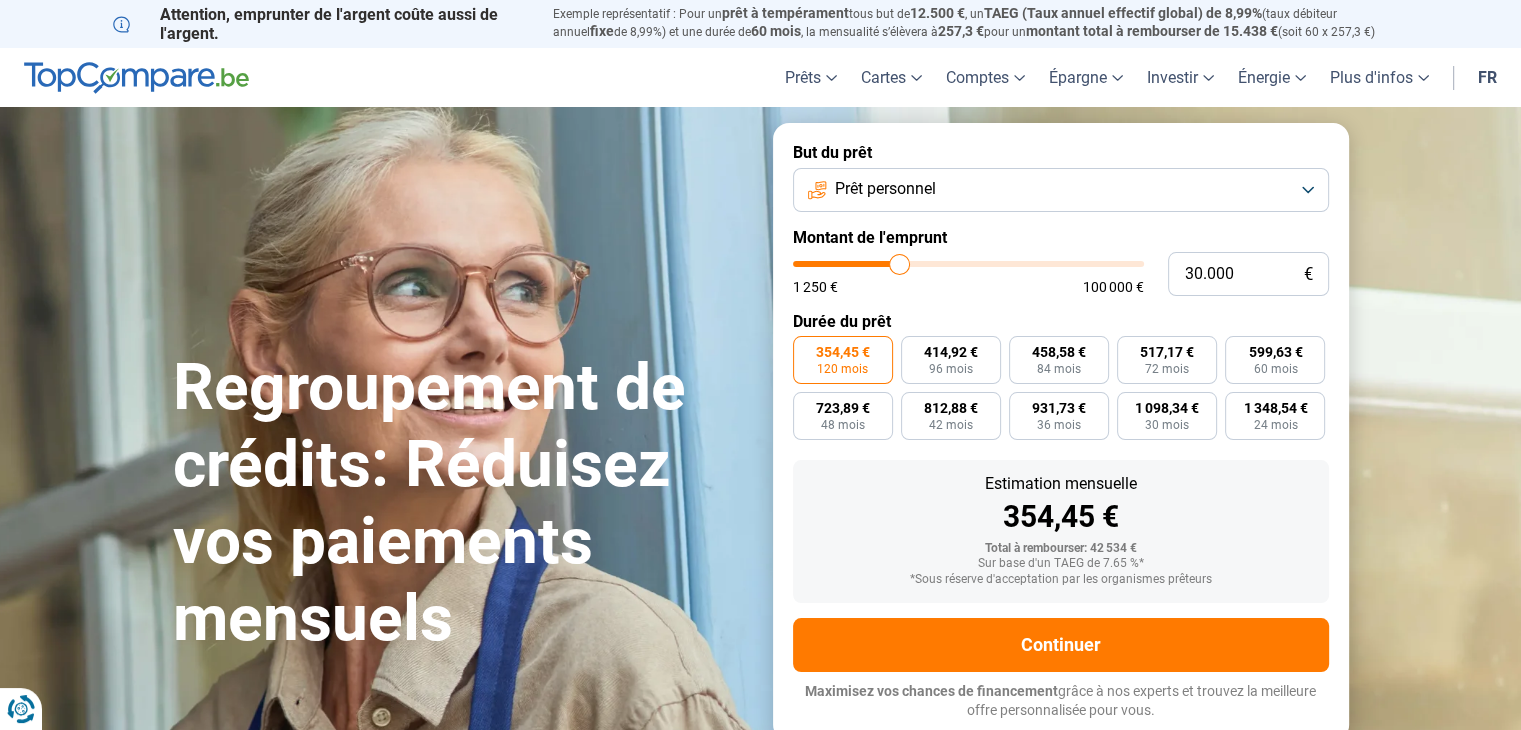 type on "30.500" 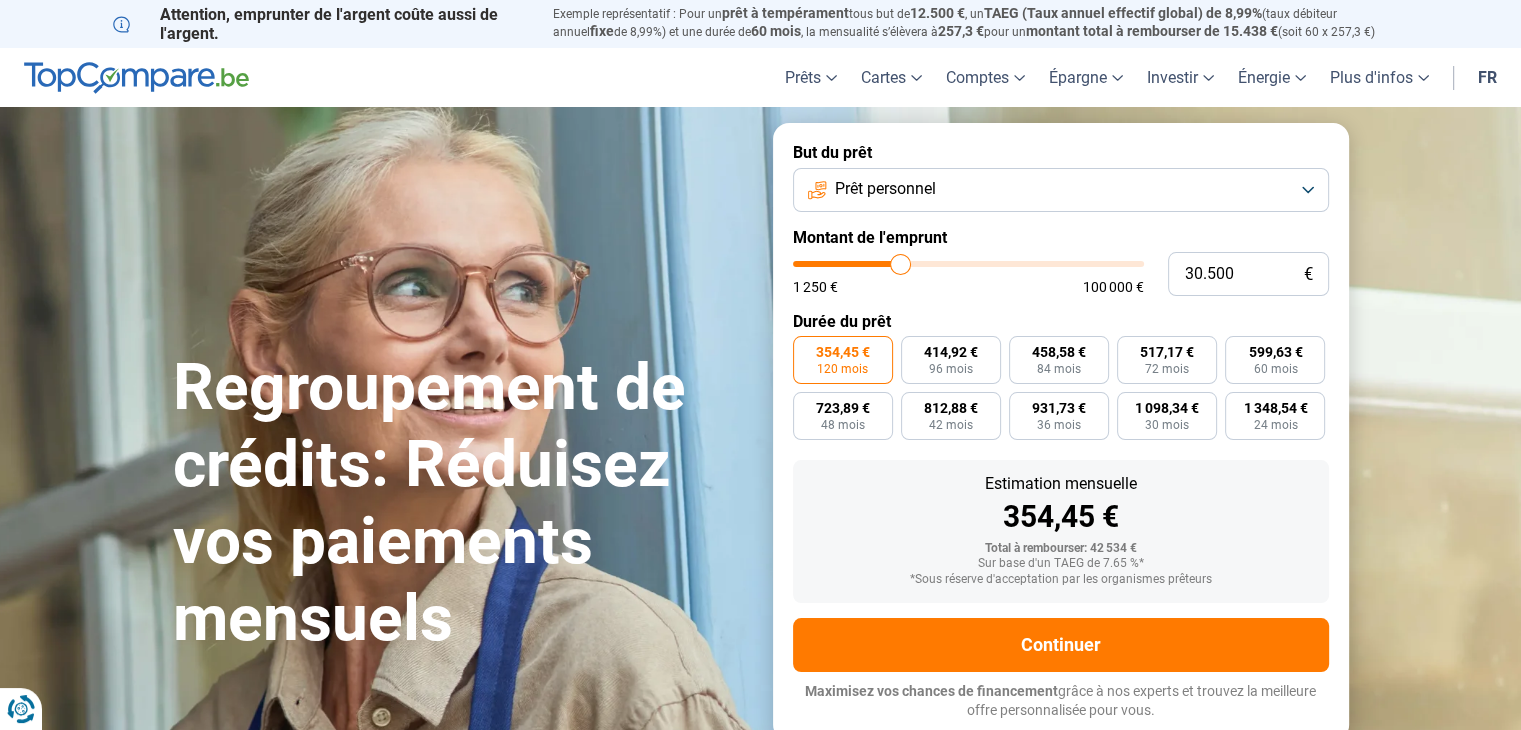 type on "30.750" 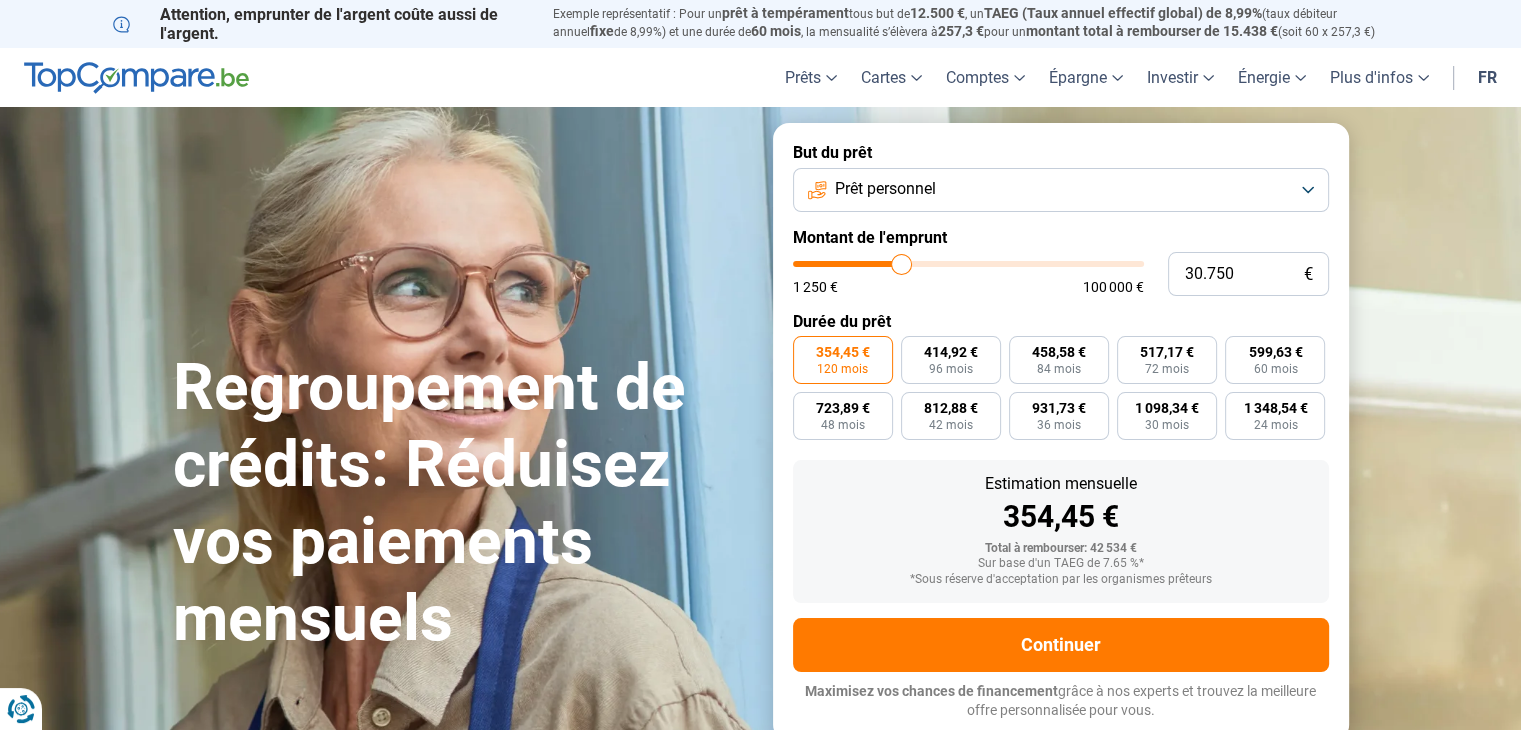 type on "31.000" 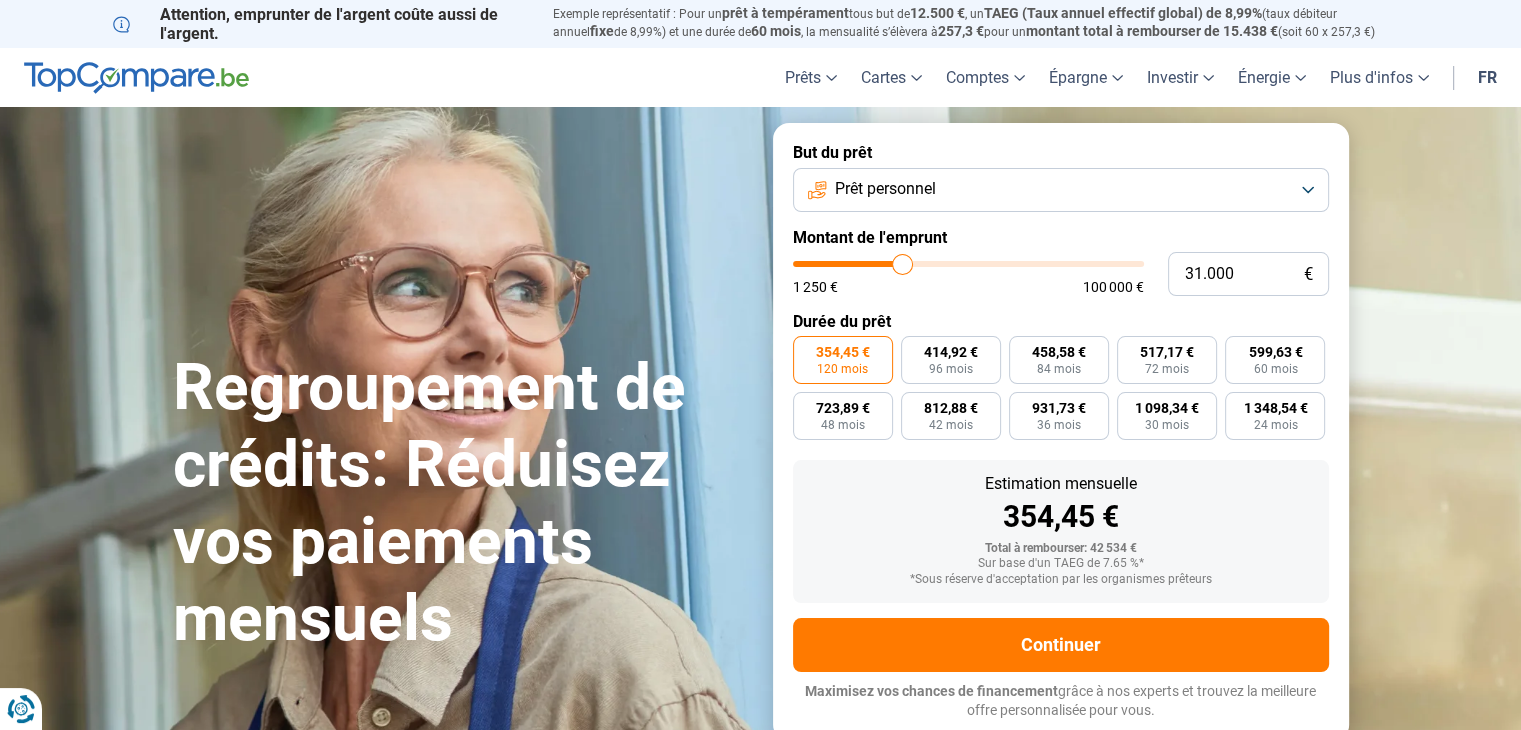 type on "31.250" 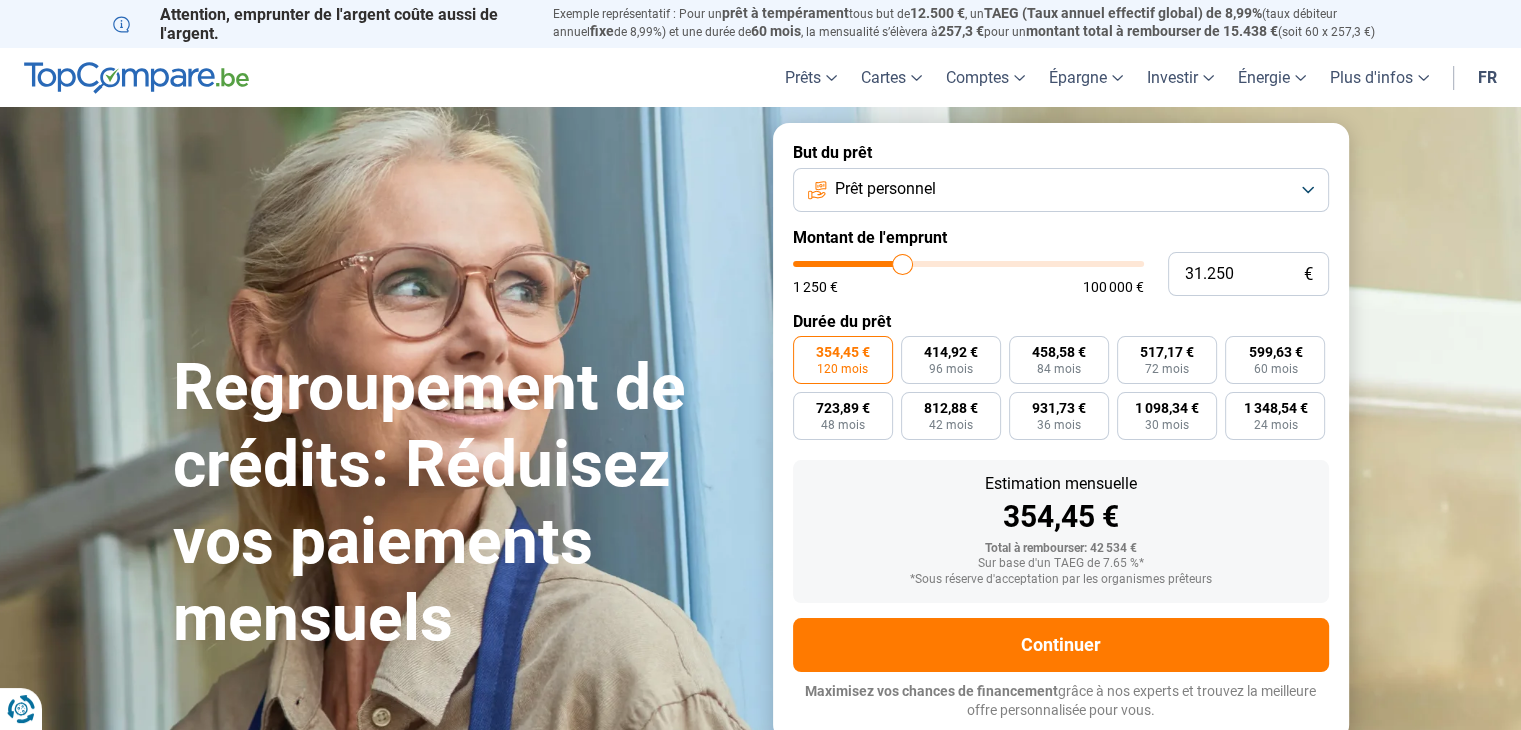type on "31250" 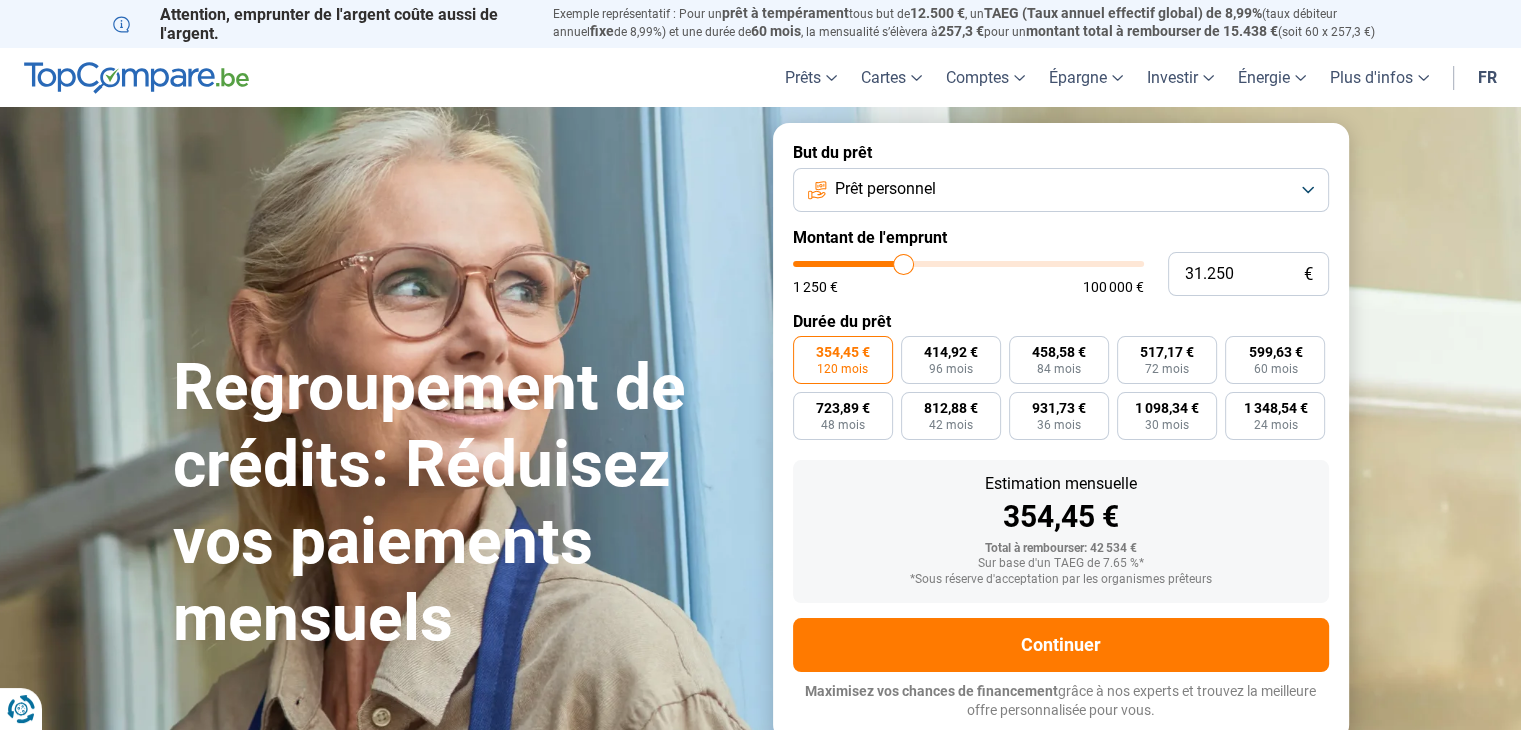 type on "31.500" 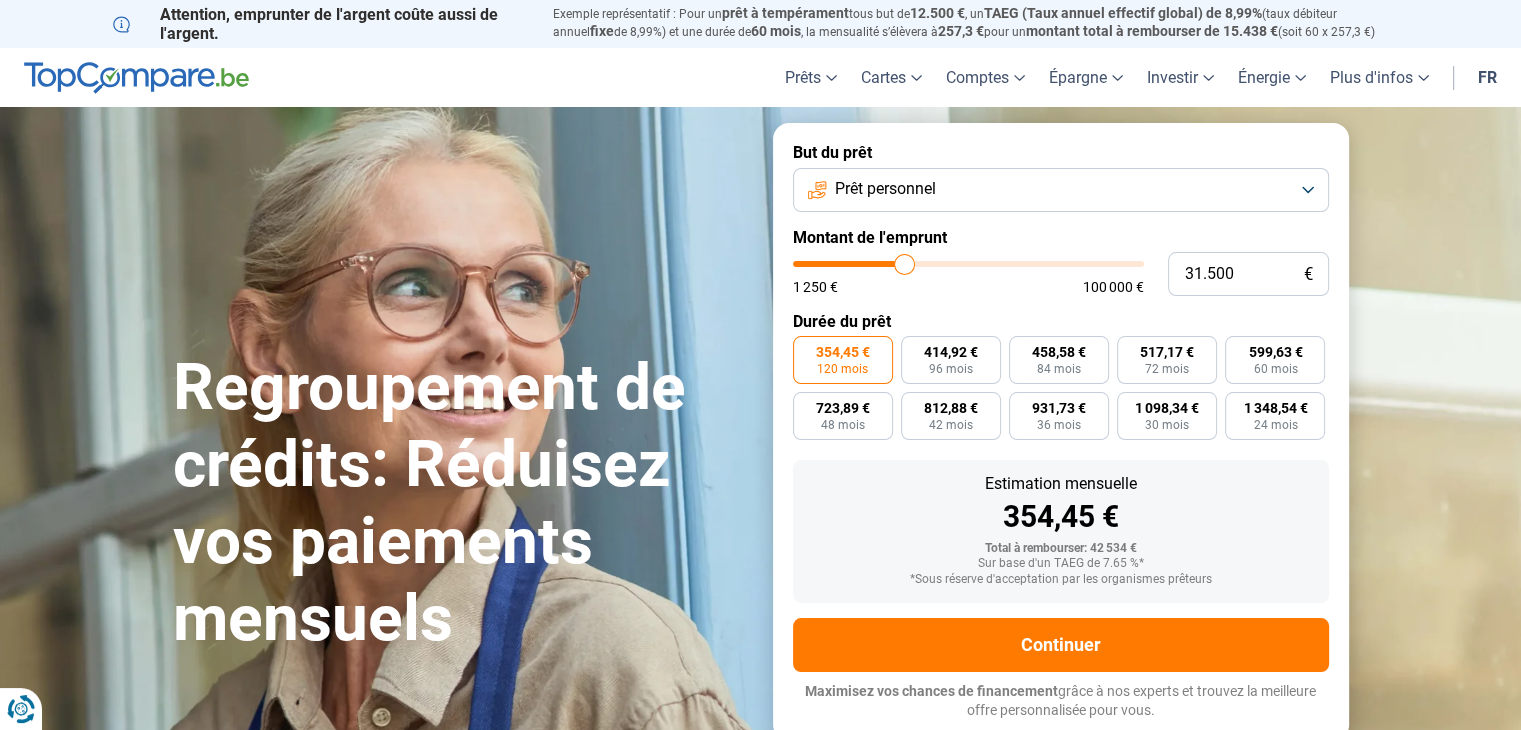 type on "31.750" 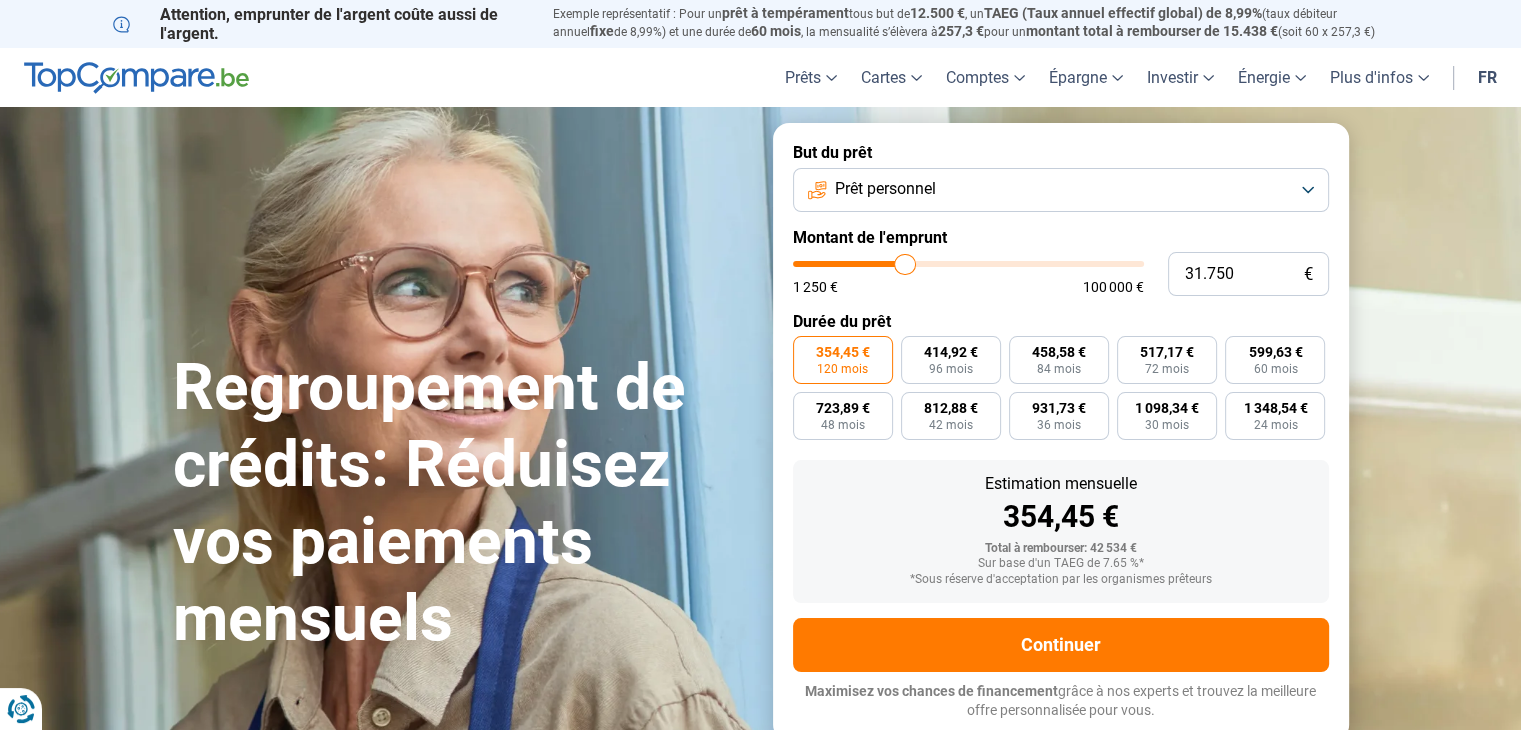 type on "32.000" 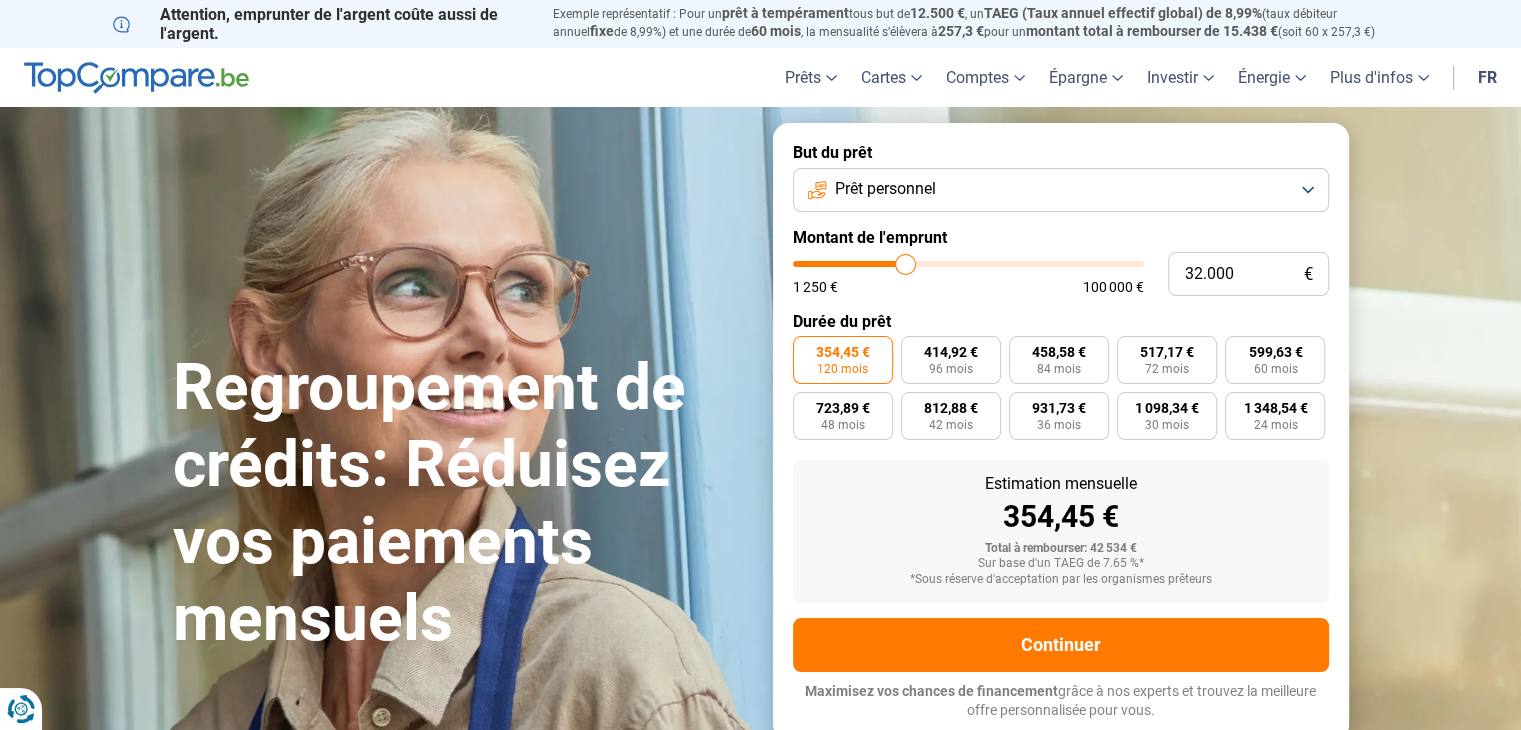 type on "32.250" 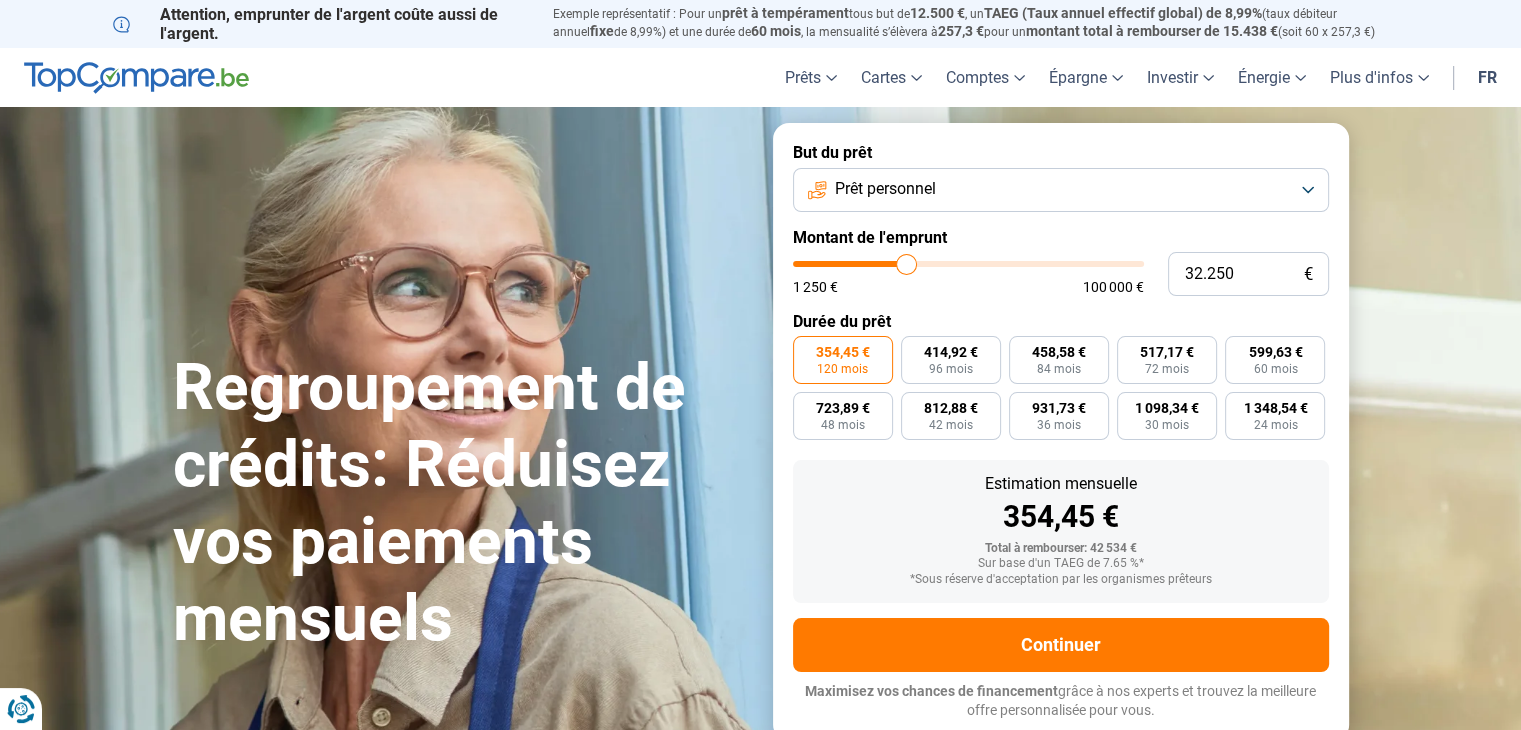 type on "32.500" 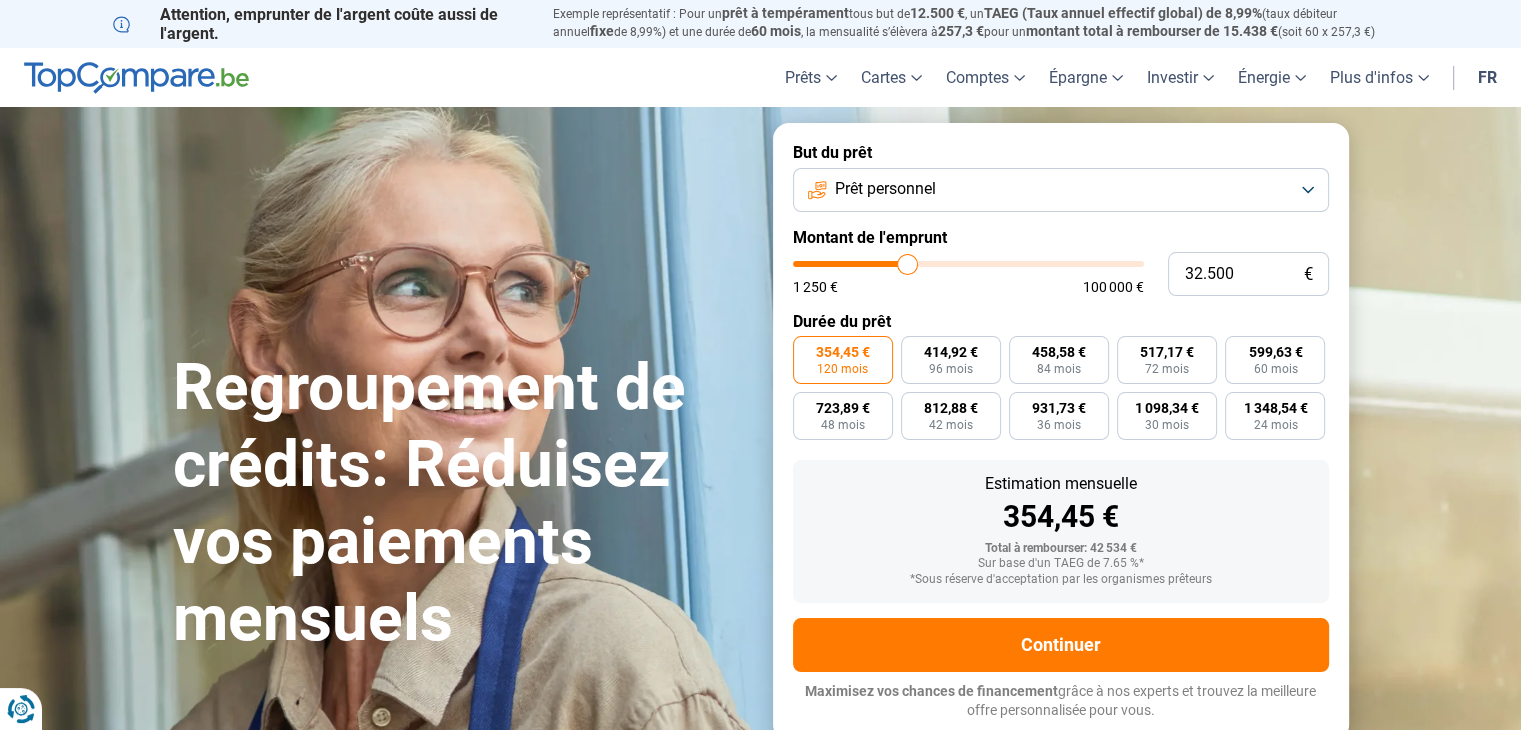type on "32.750" 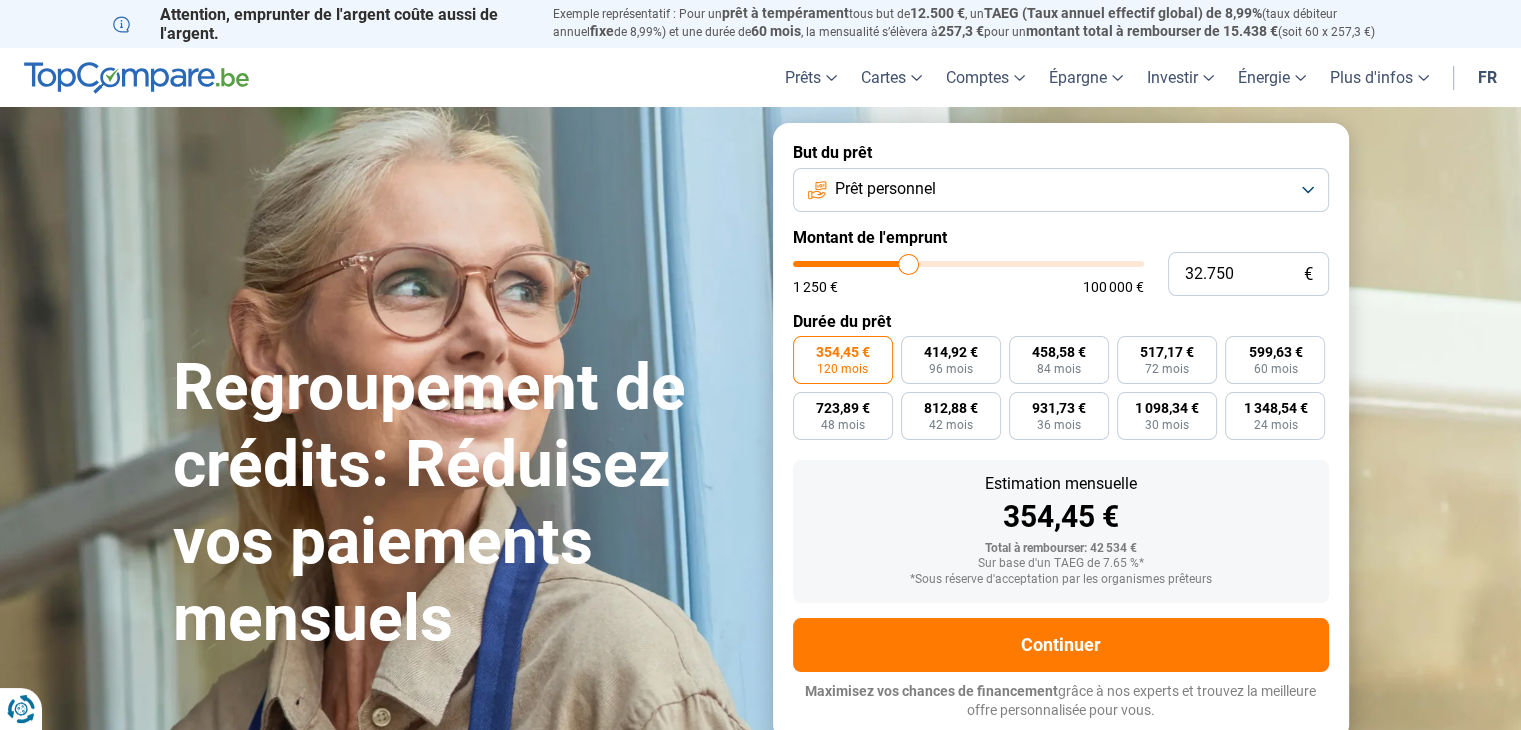 type on "33.000" 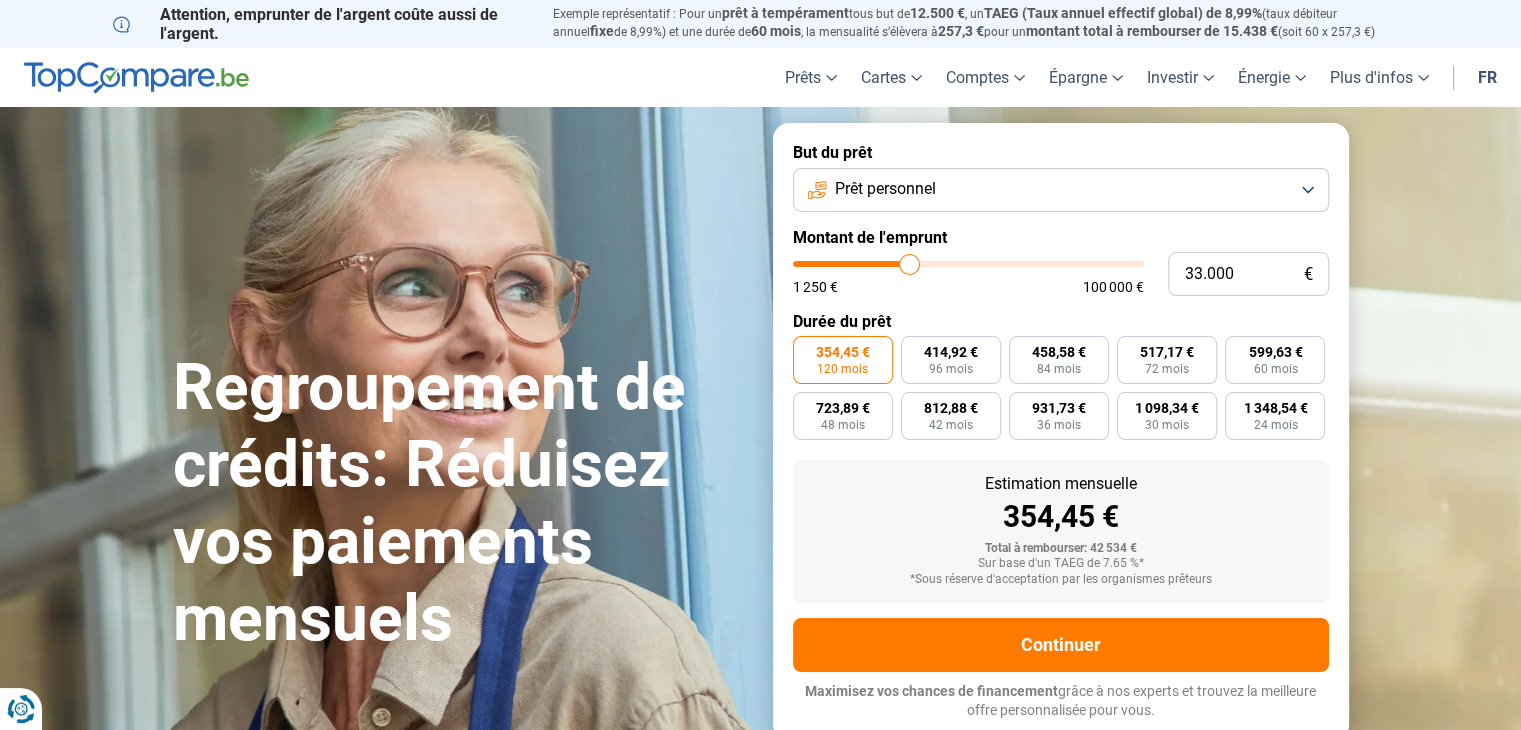 type on "33.250" 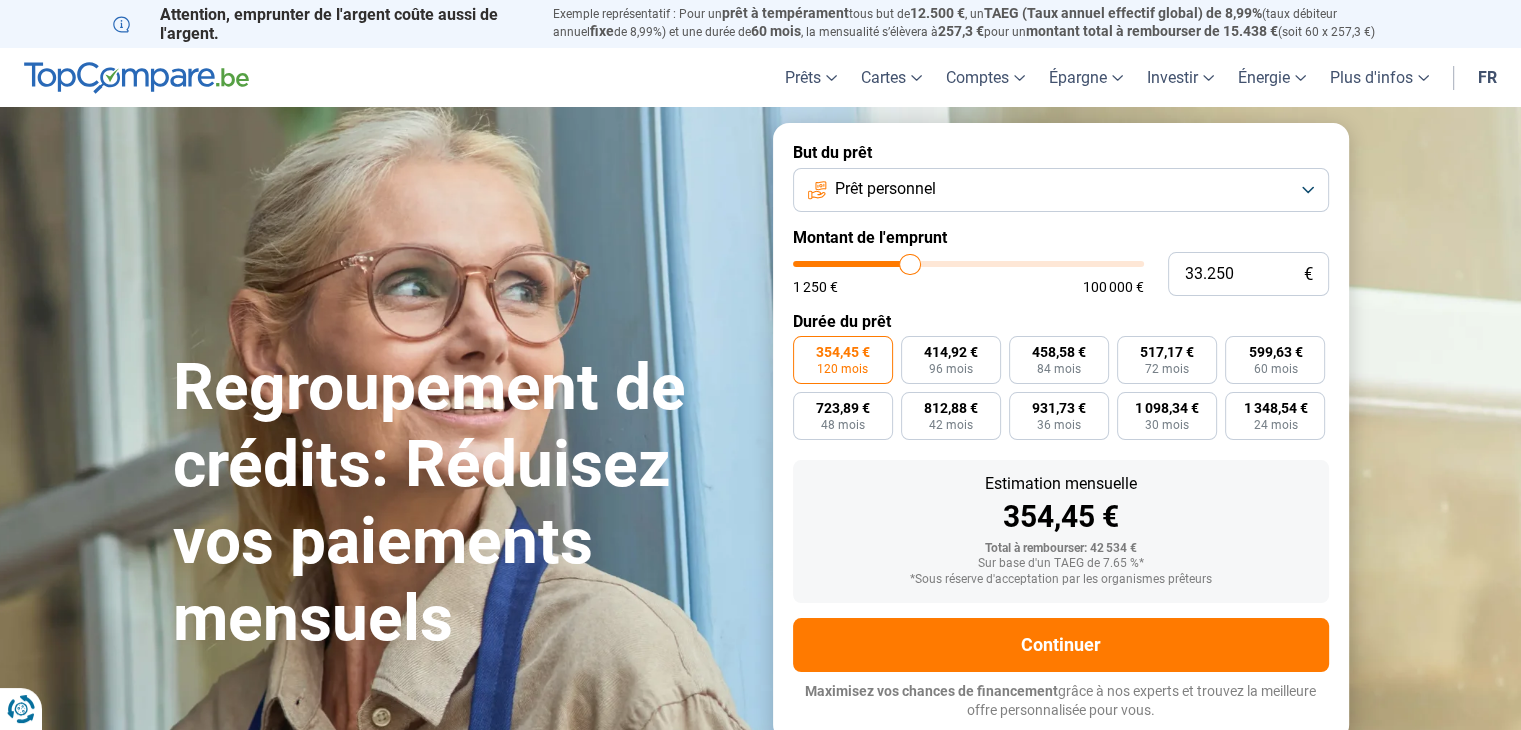 type on "33.500" 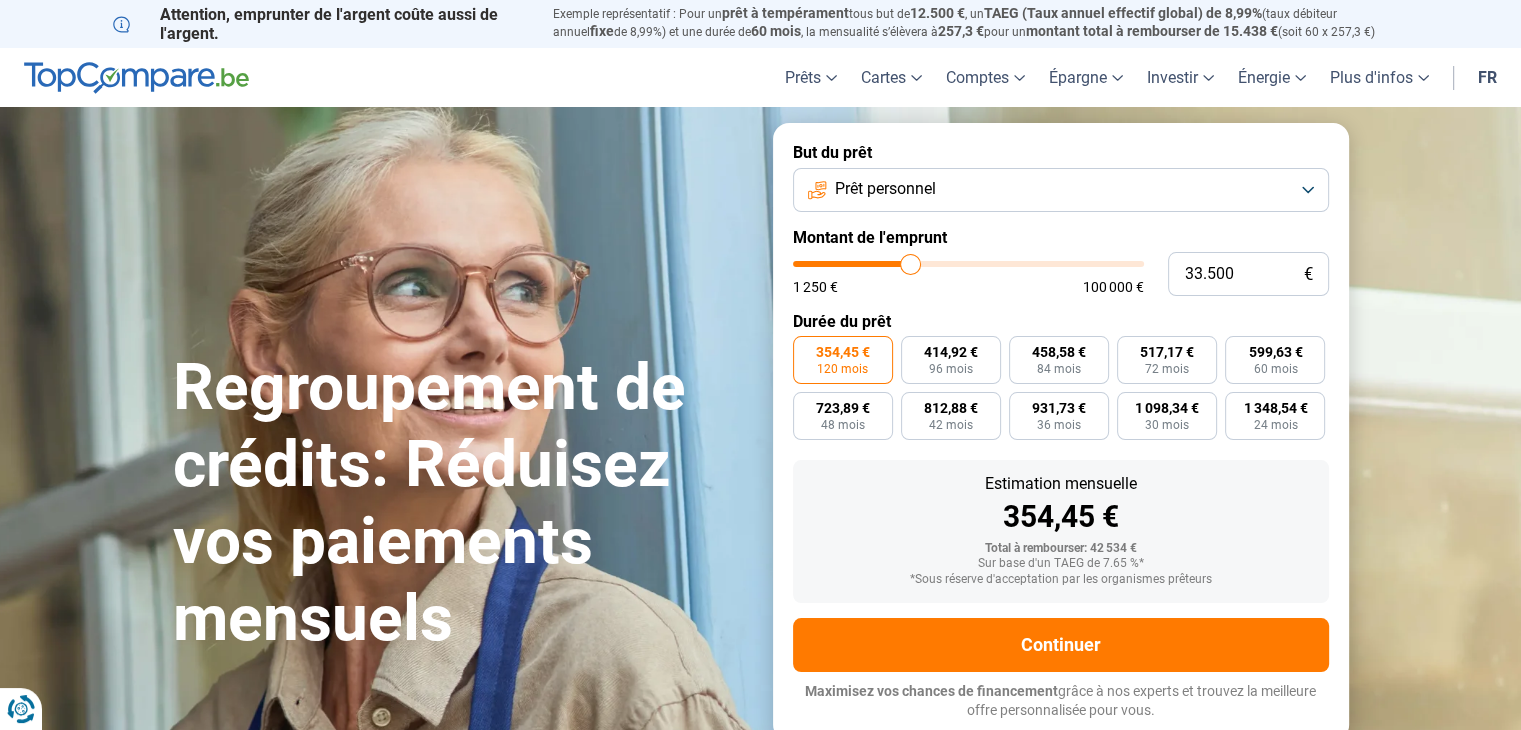 type on "33.750" 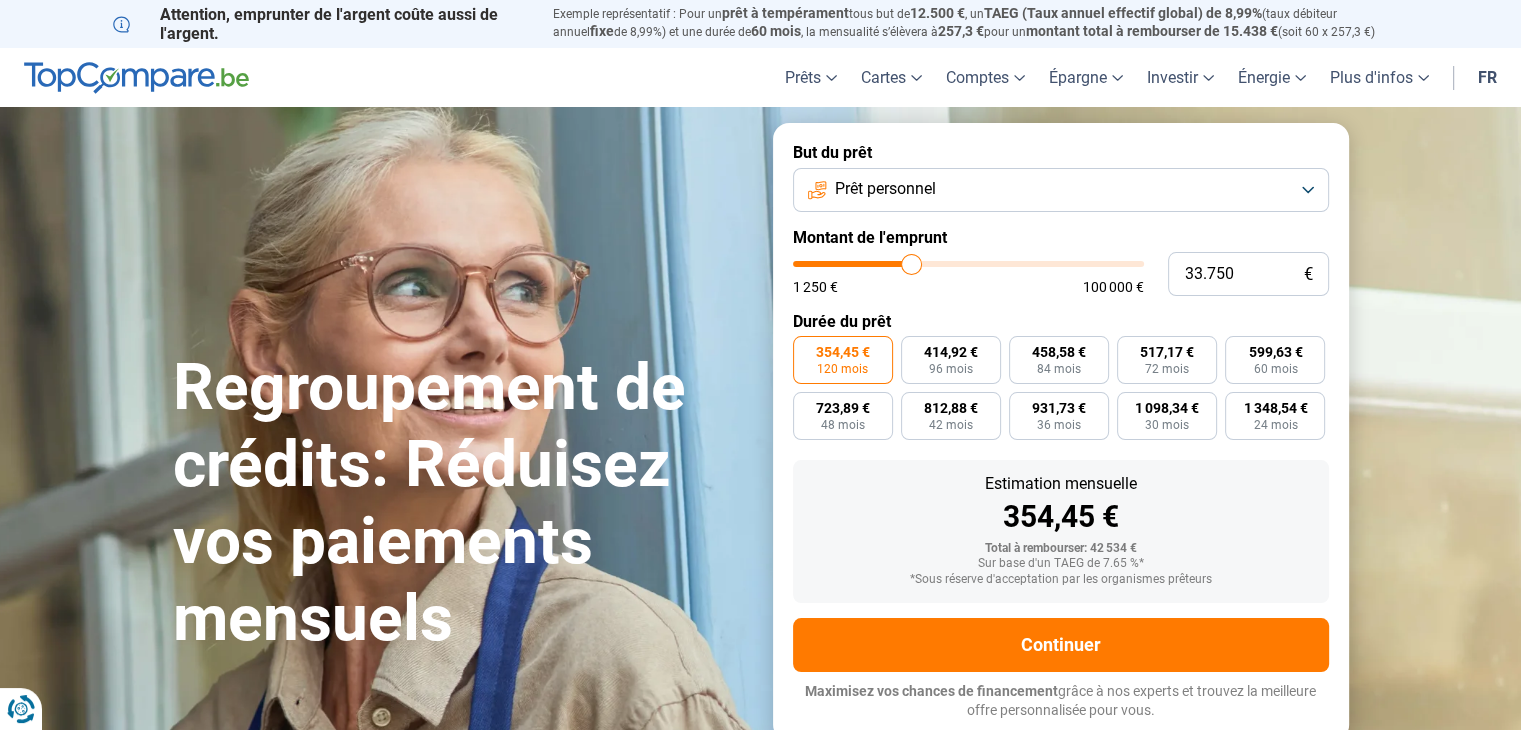 type on "34.250" 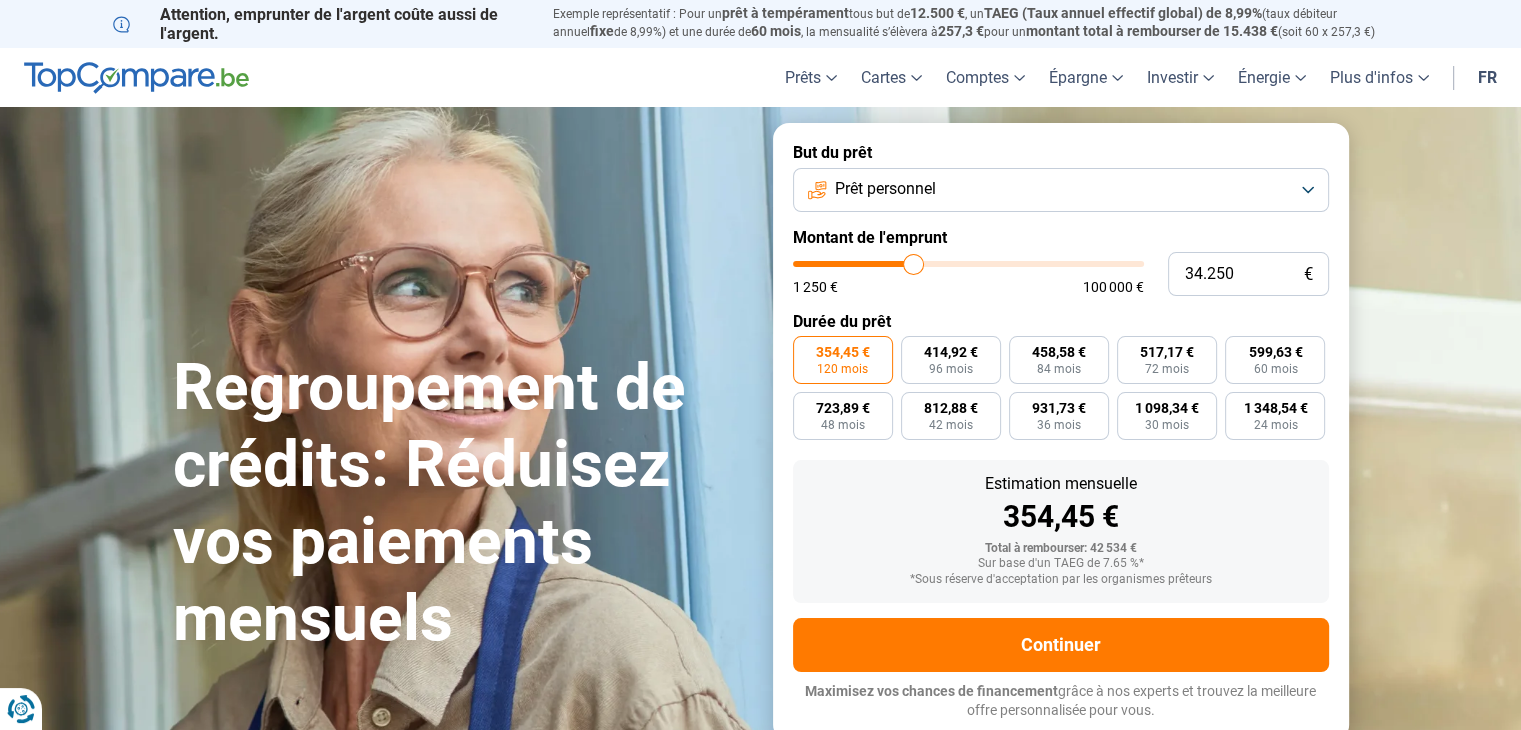 type on "34.500" 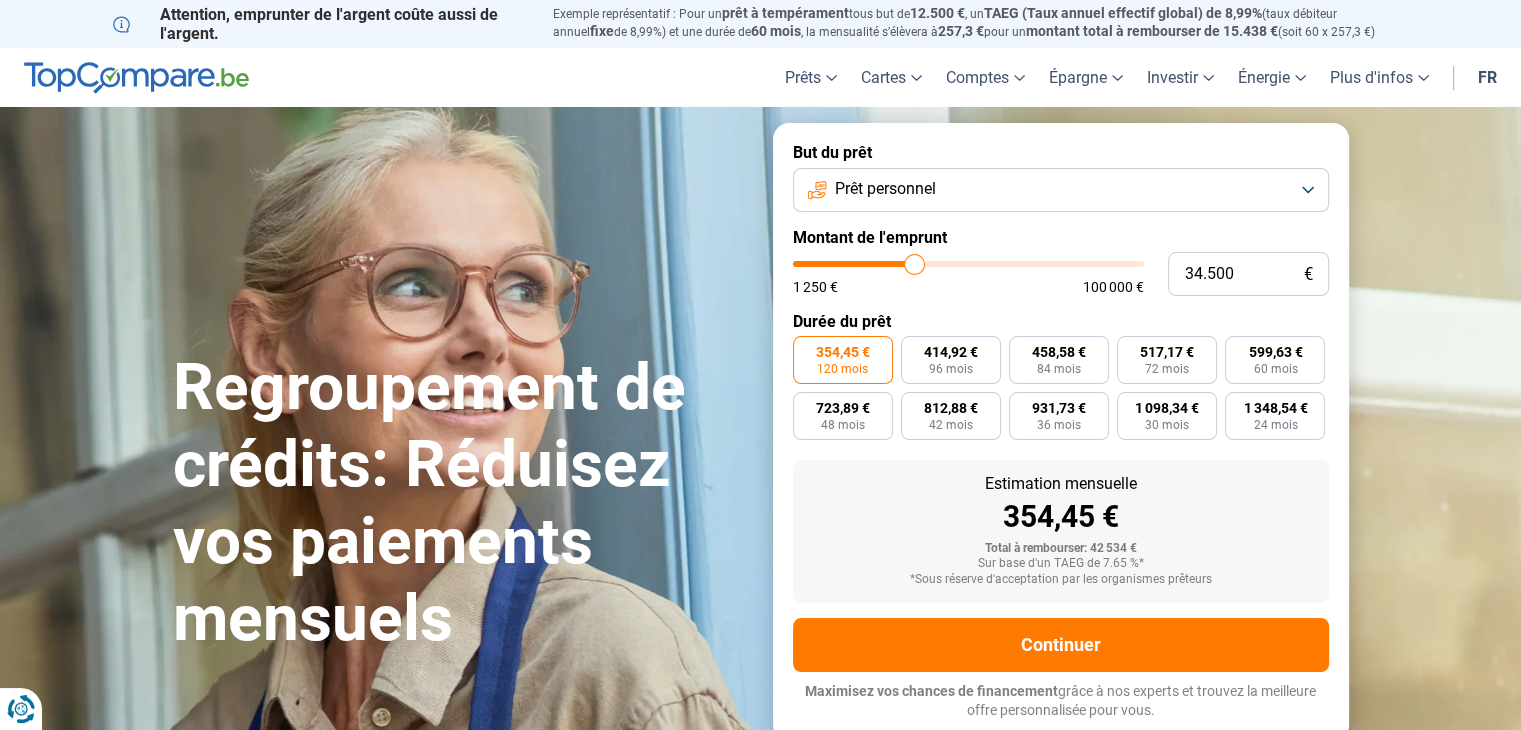 type on "34.750" 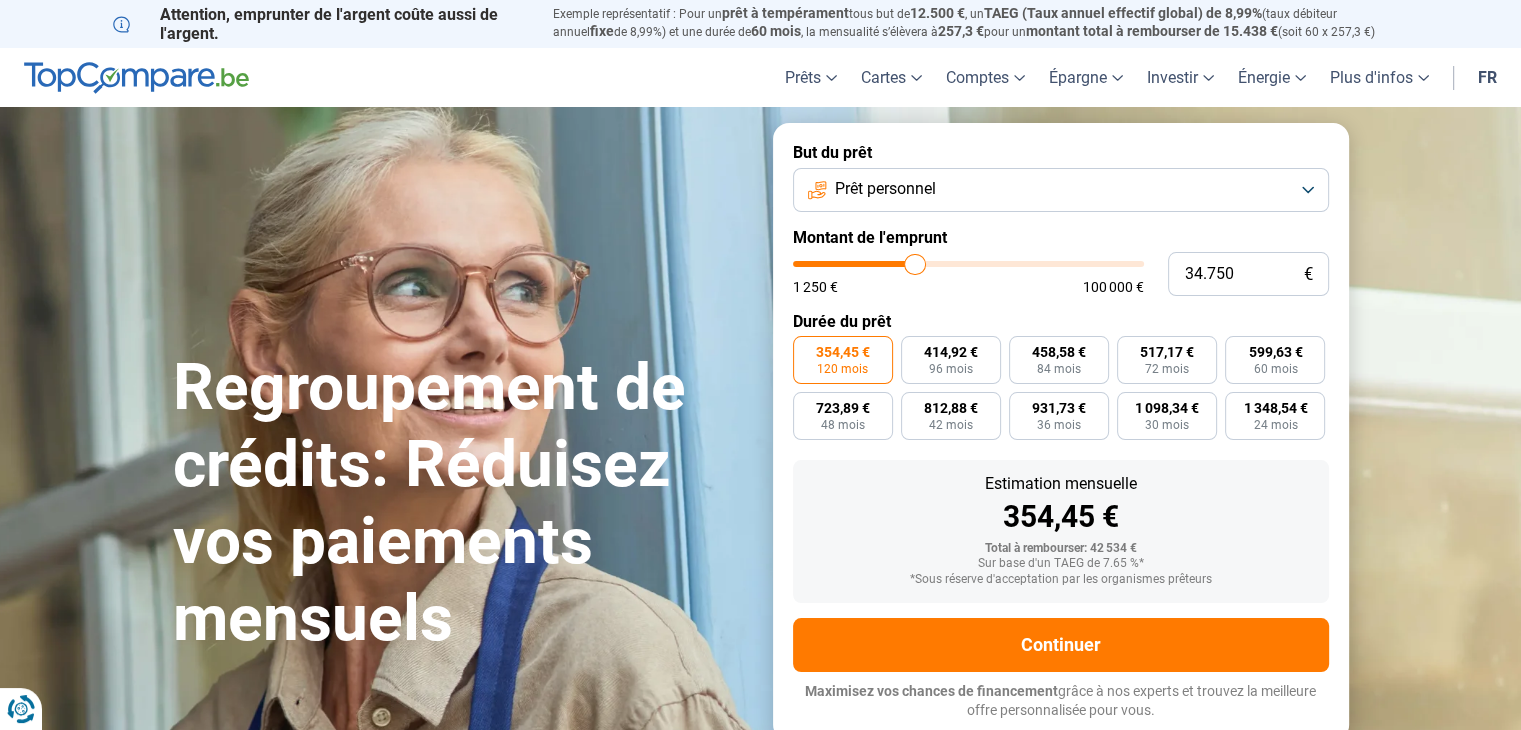 type on "35.000" 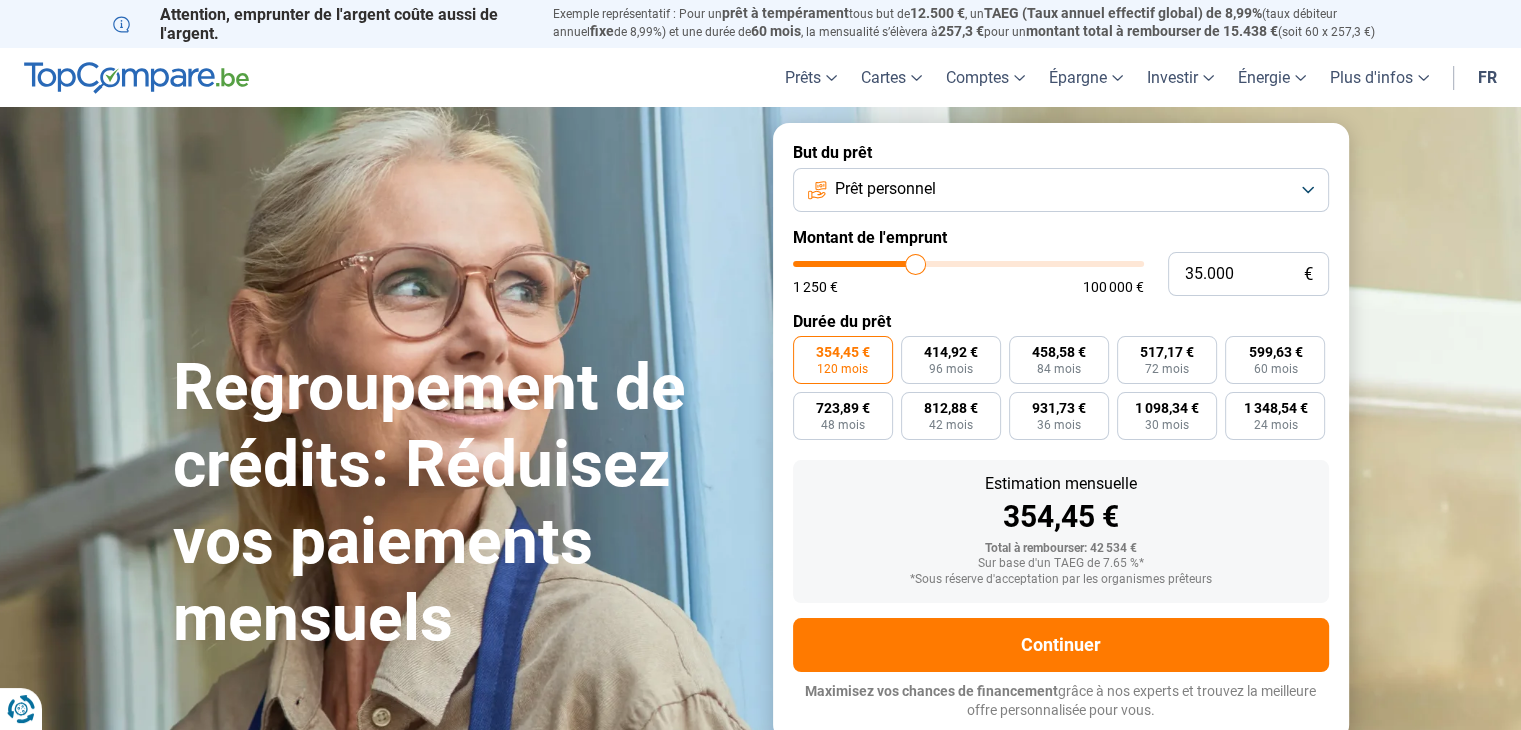 type on "35.250" 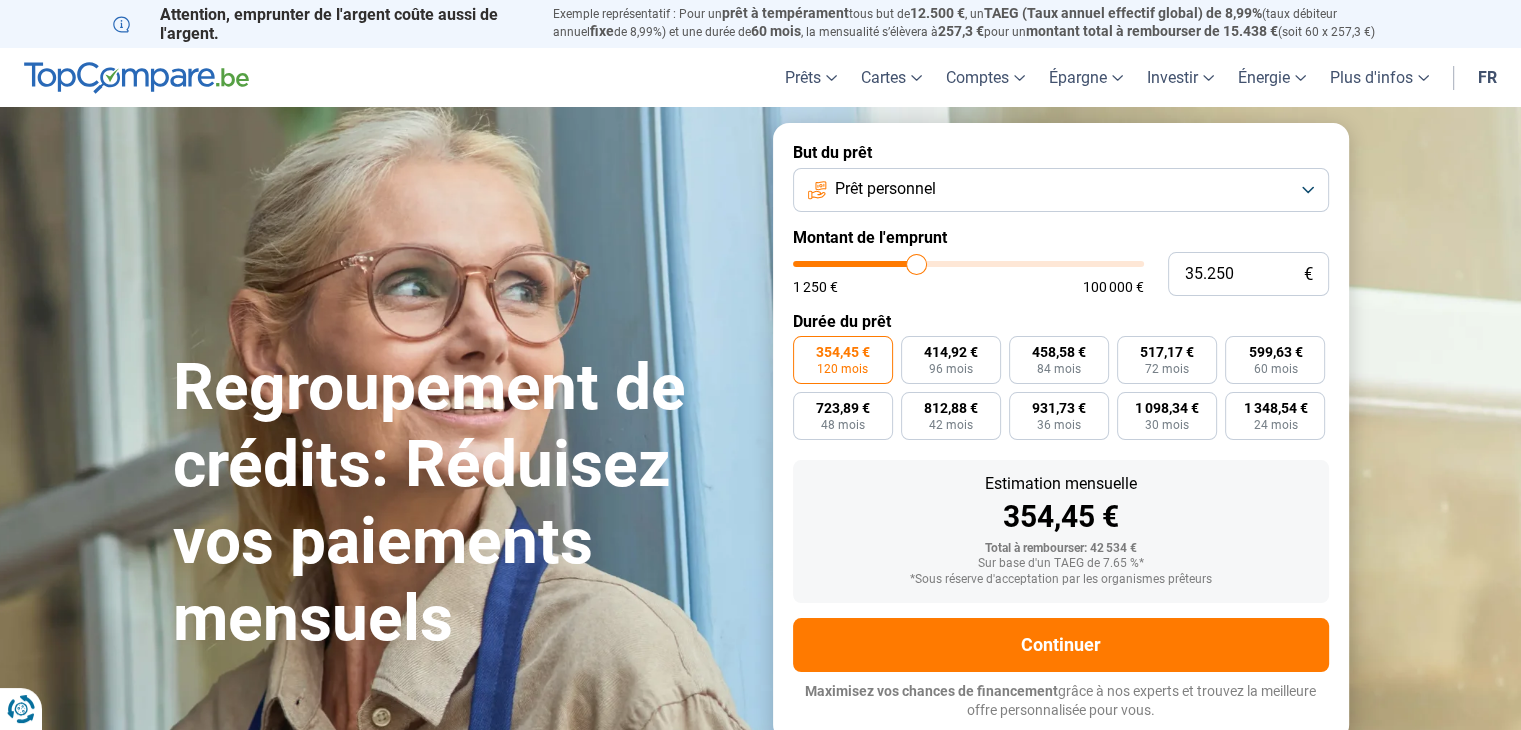 type on "35.000" 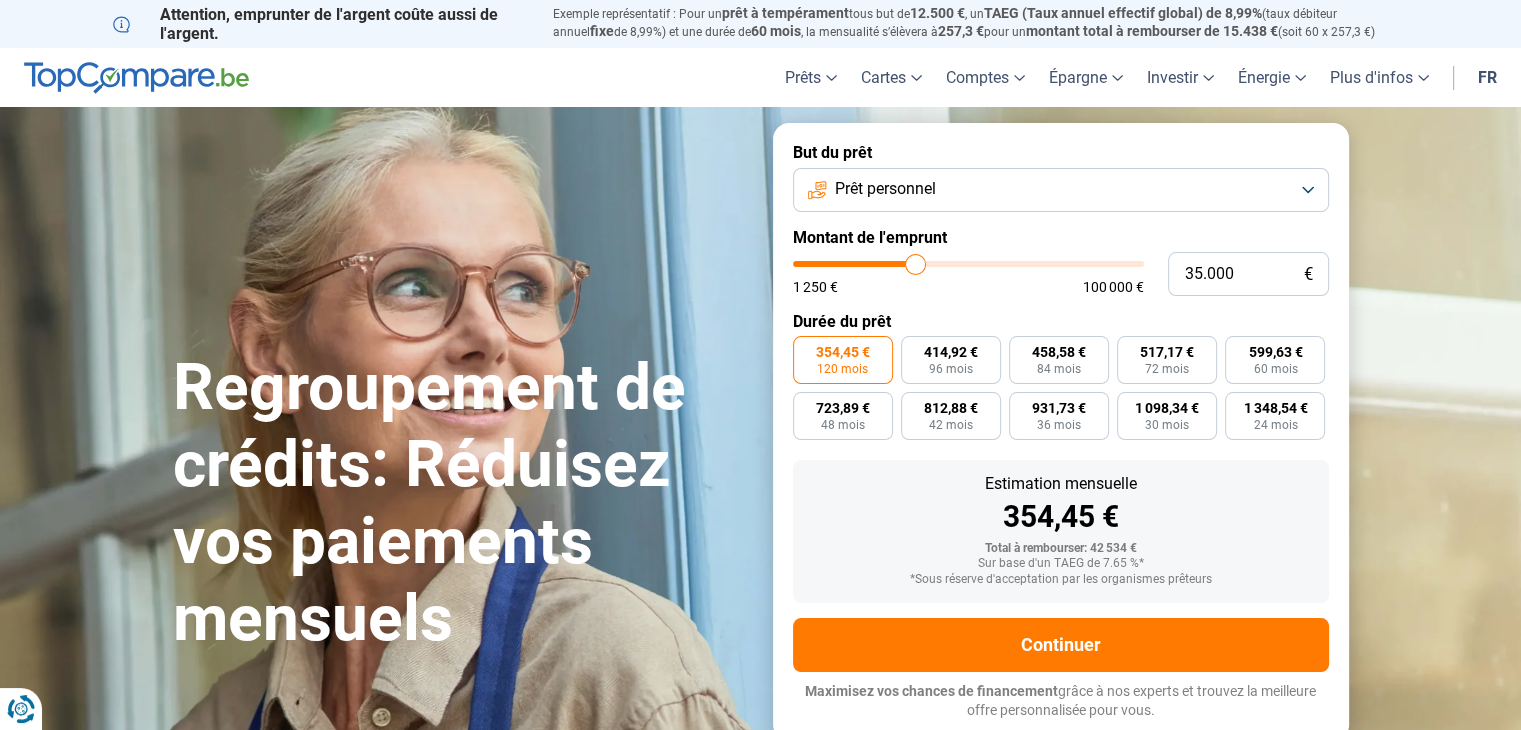 type on "34.750" 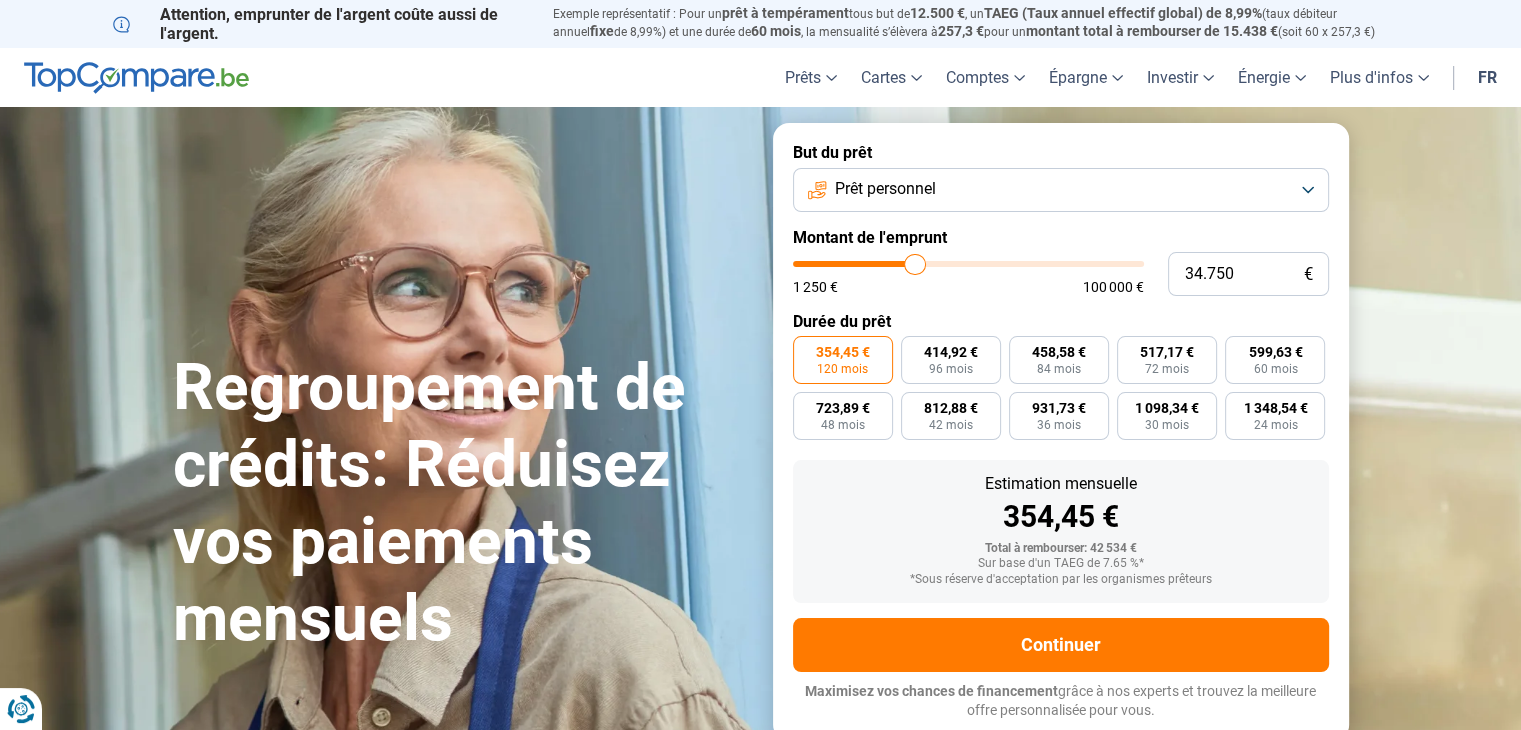 type on "35.000" 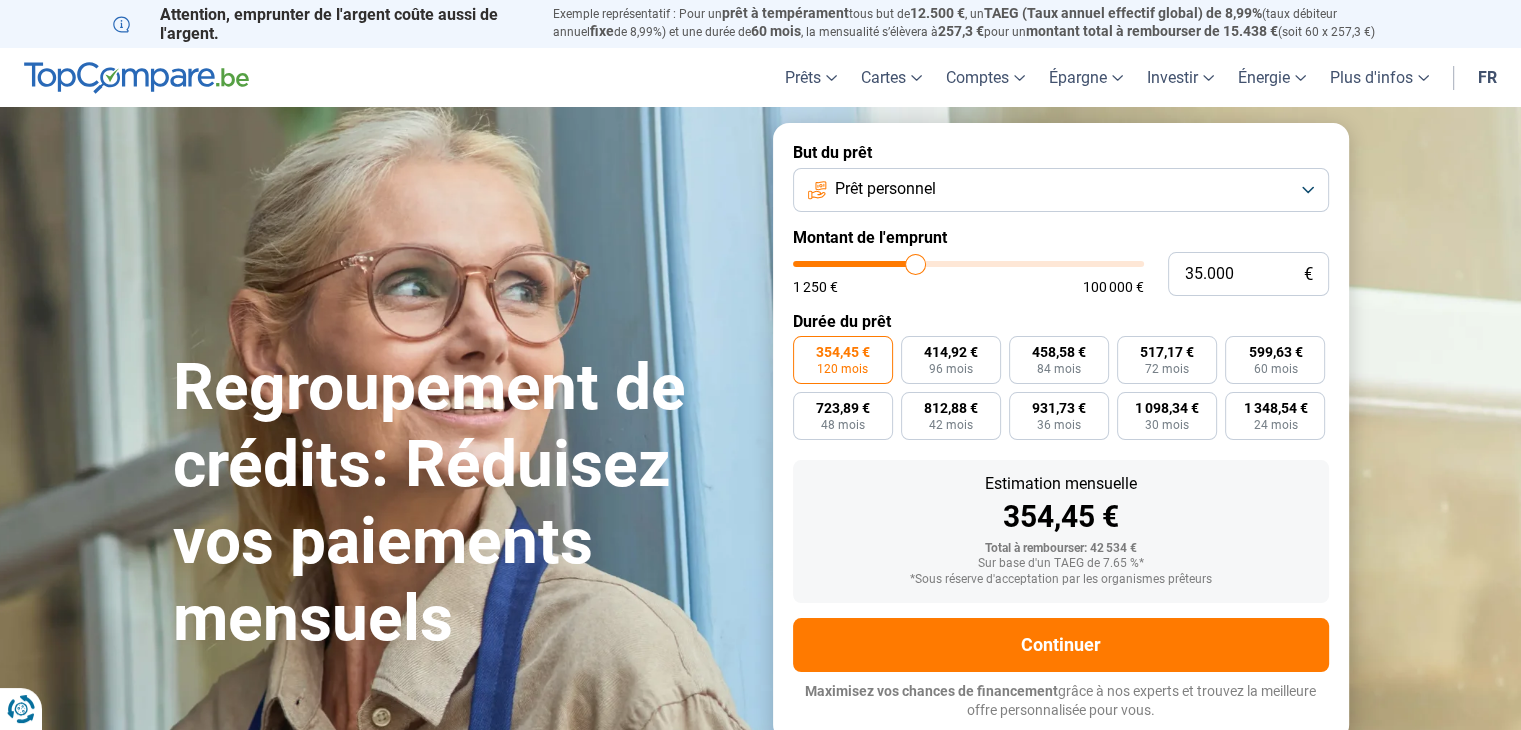 drag, startPoint x: 900, startPoint y: 262, endPoint x: 916, endPoint y: 264, distance: 16.124516 